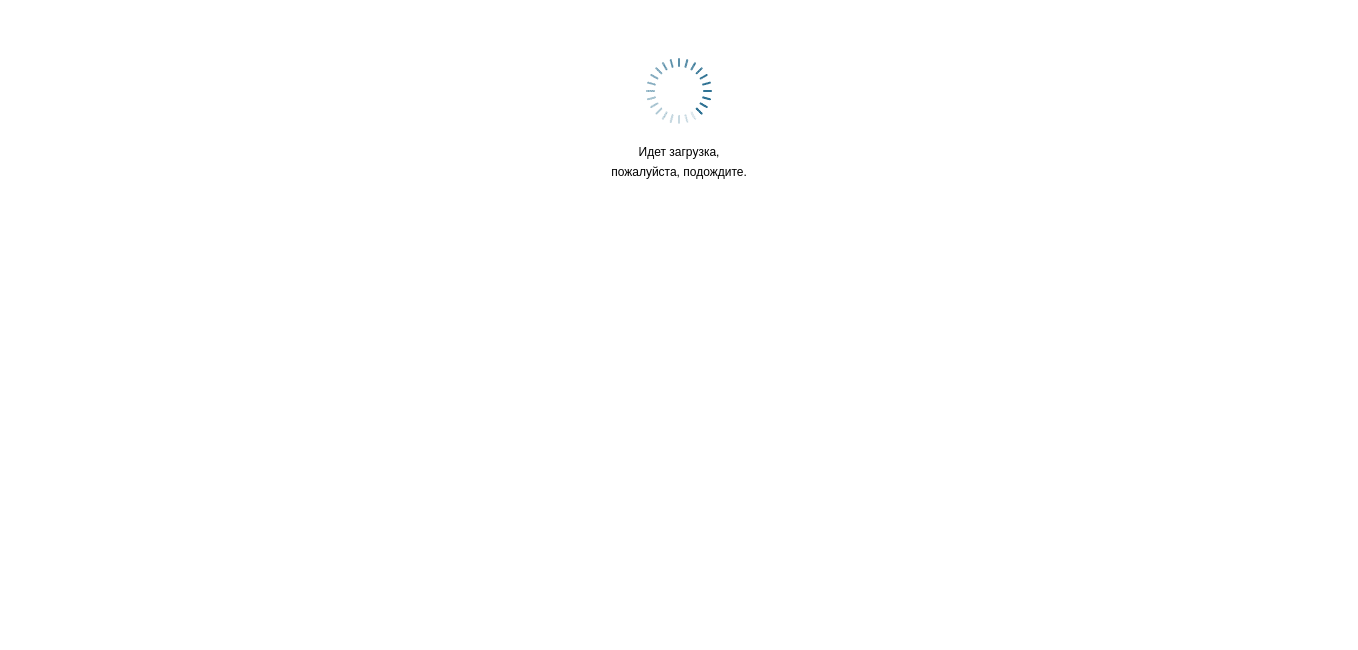 scroll, scrollTop: 0, scrollLeft: 0, axis: both 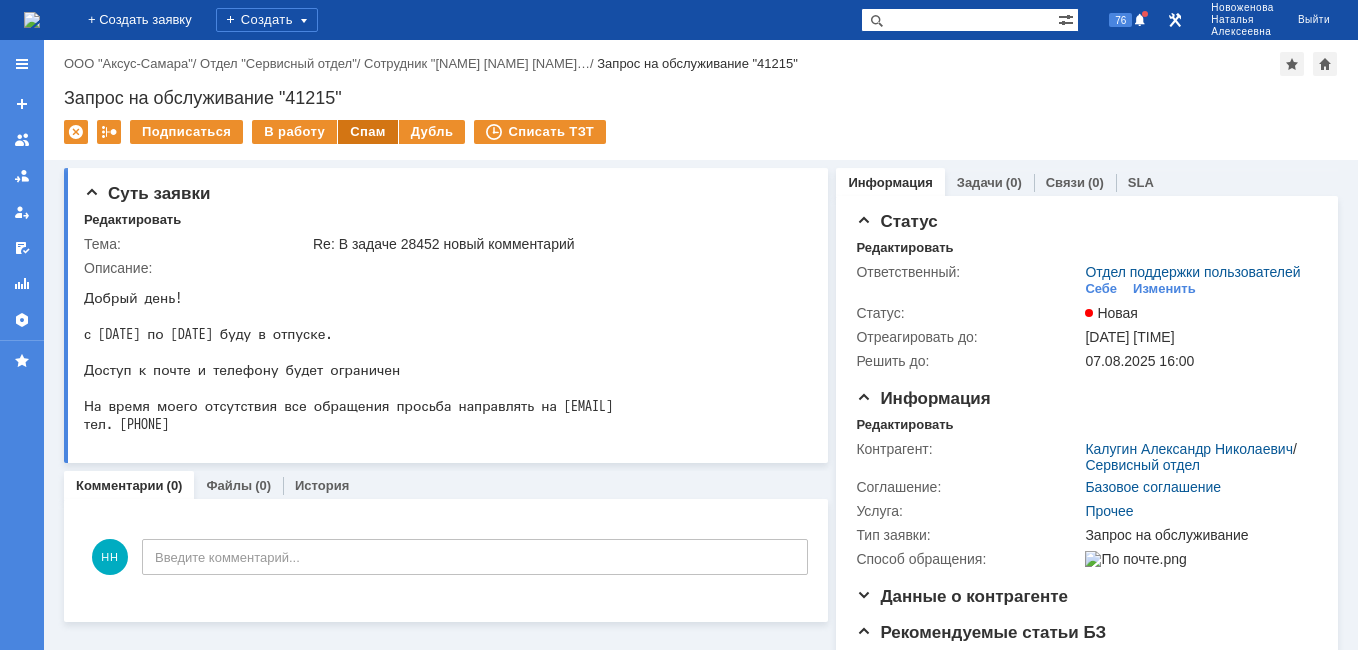 click on "Спам" at bounding box center (368, 132) 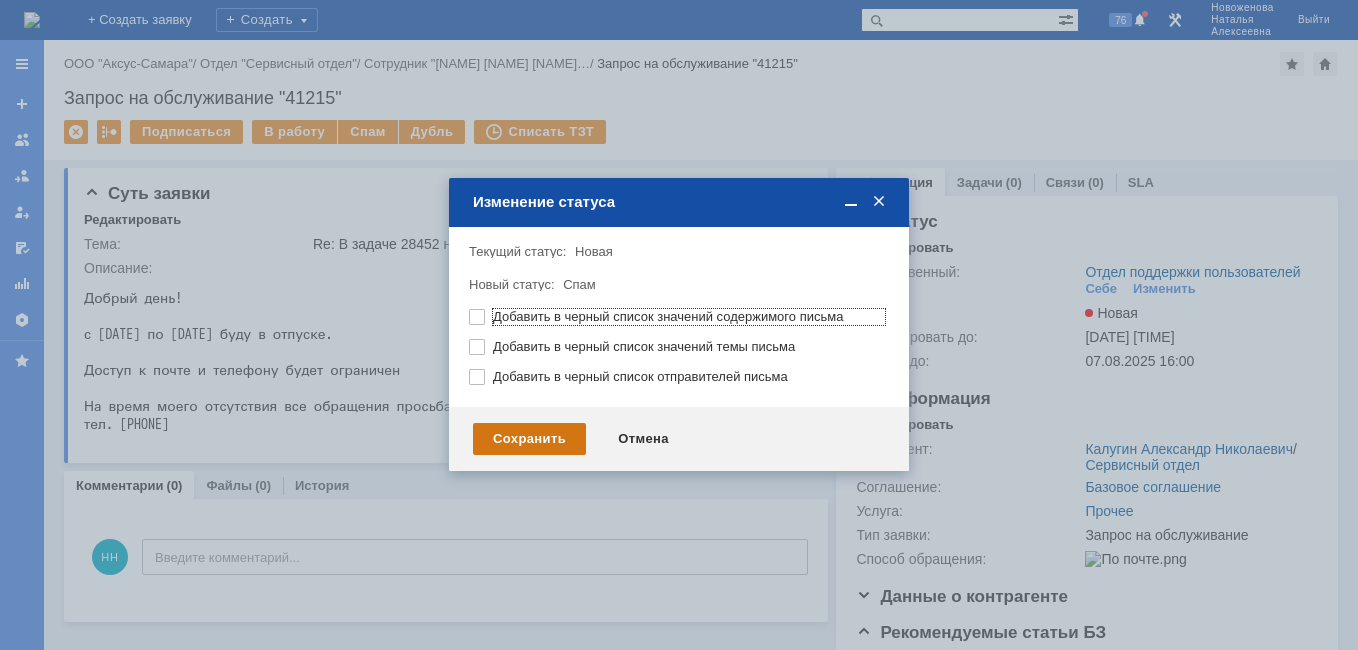 click on "Сохранить" at bounding box center [529, 439] 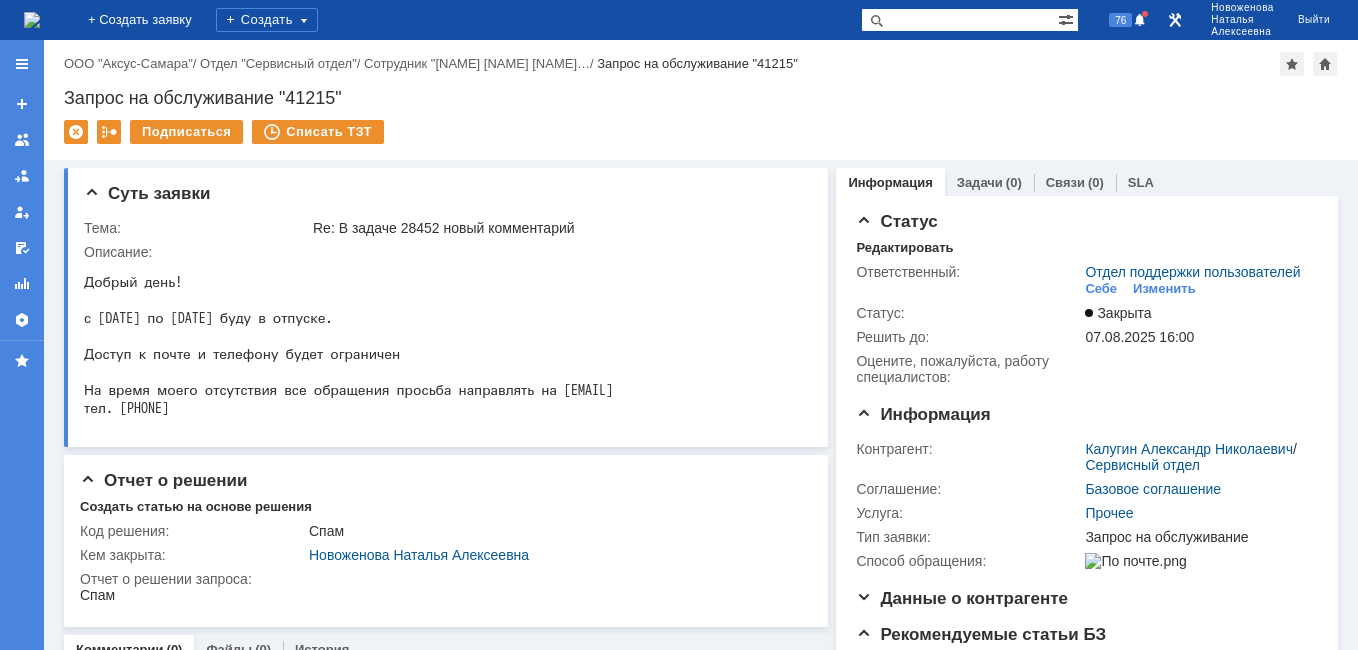 scroll, scrollTop: 0, scrollLeft: 0, axis: both 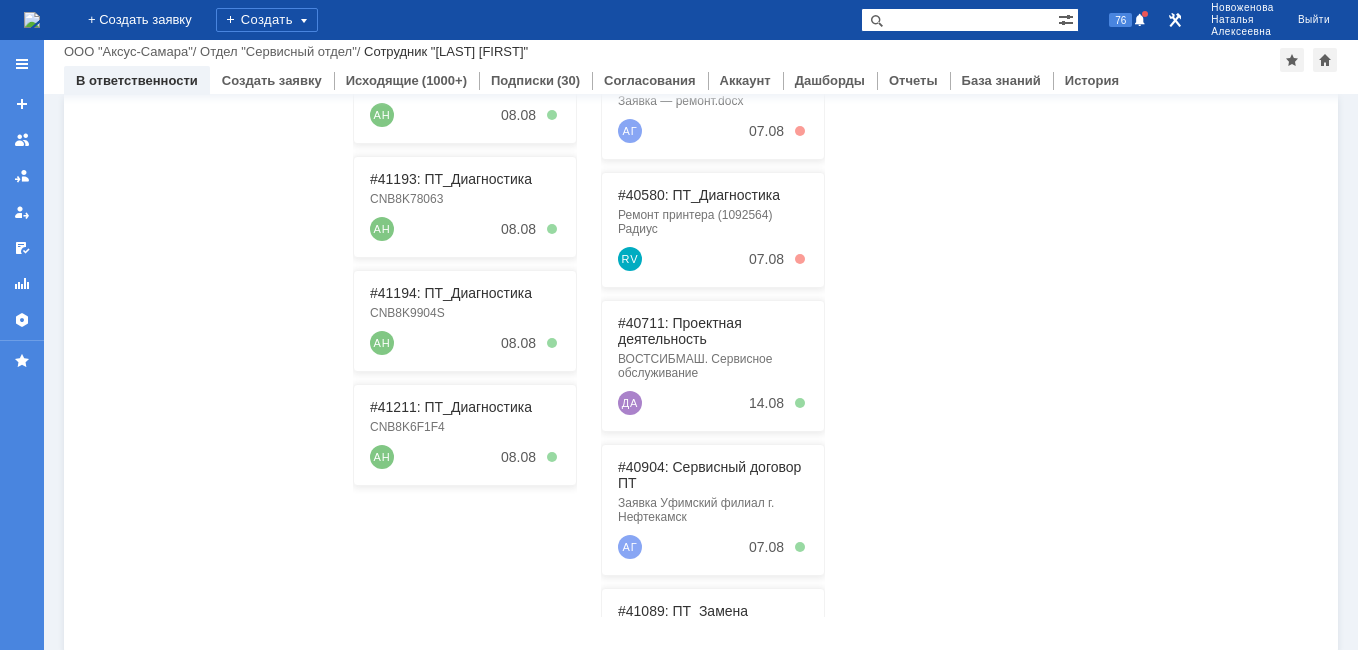 click at bounding box center [959, 20] 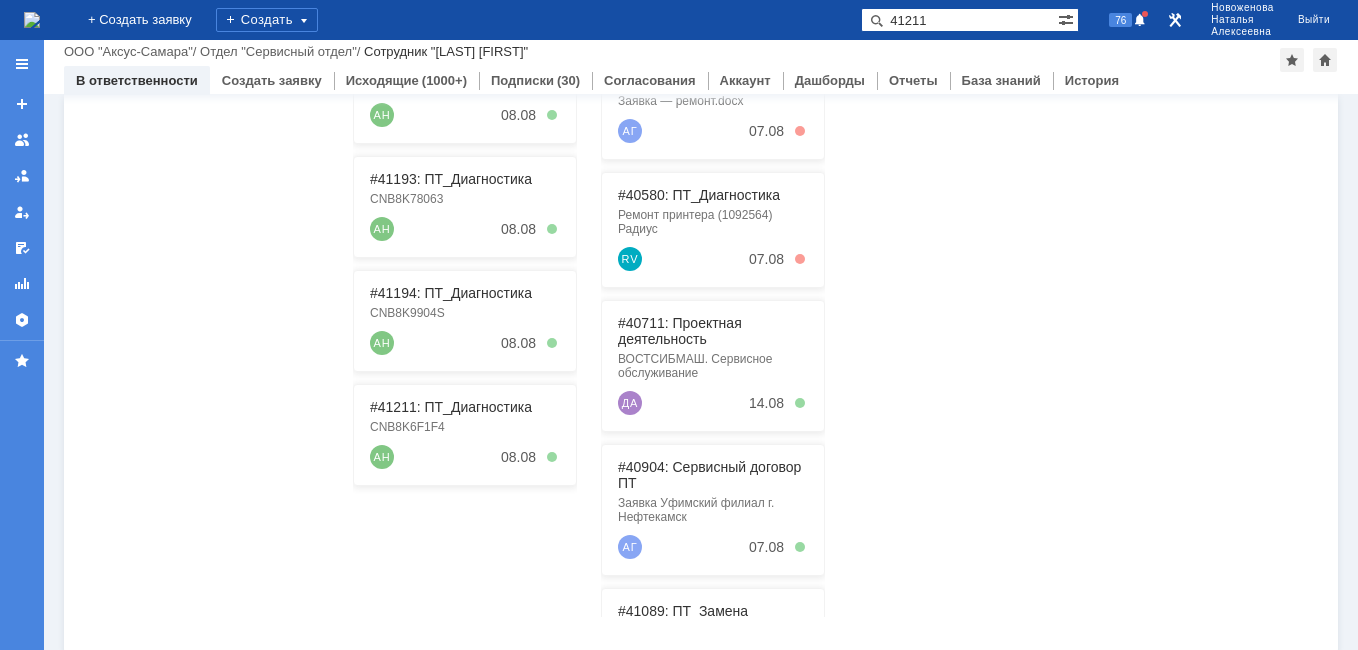 type on "41211" 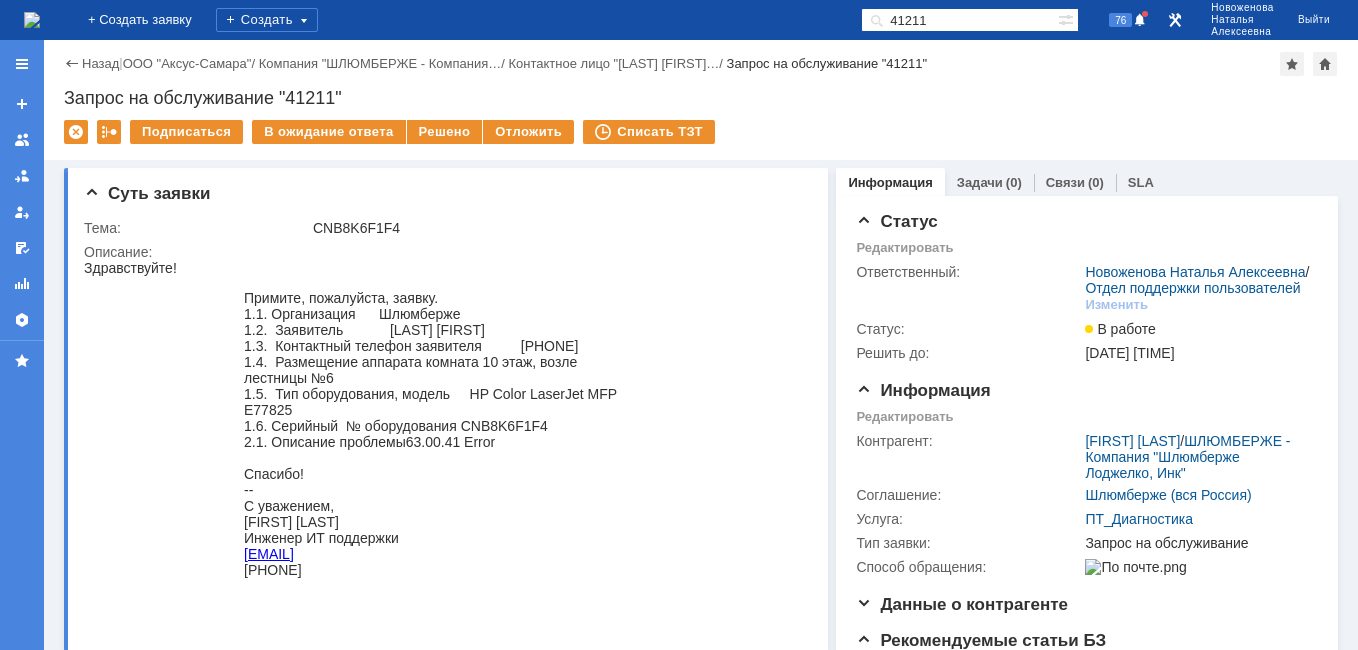 scroll, scrollTop: 0, scrollLeft: 0, axis: both 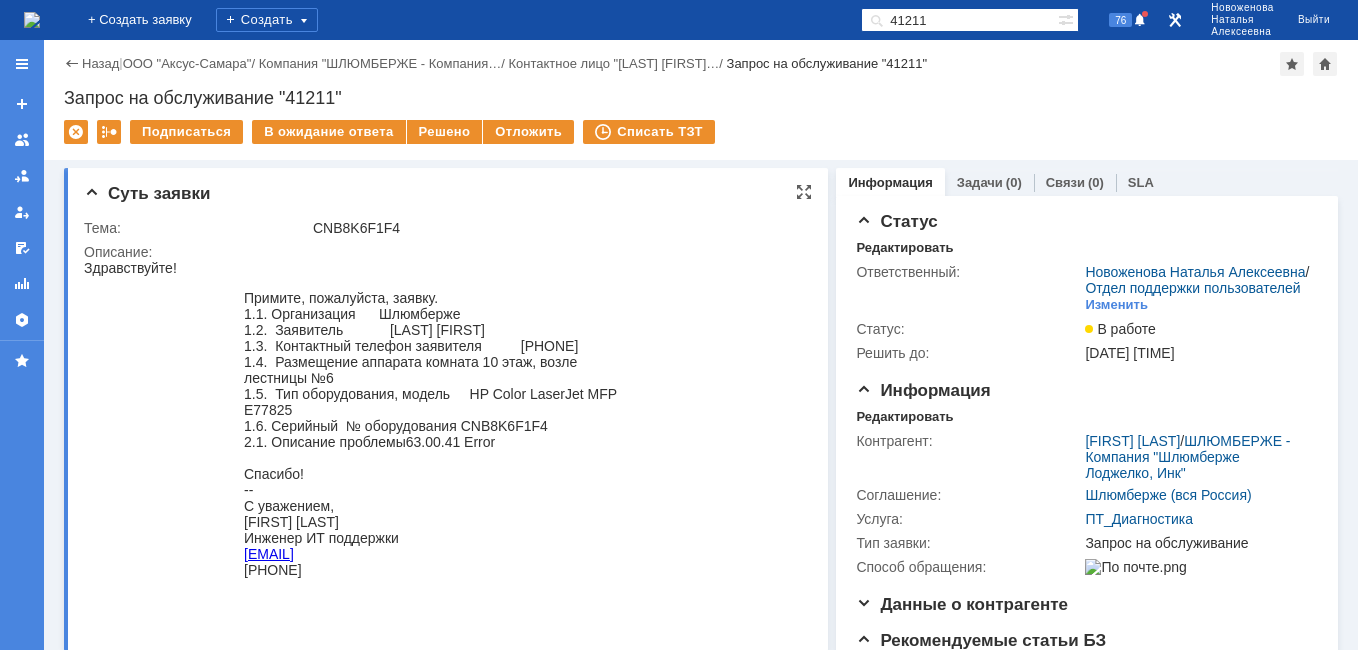 drag, startPoint x: 547, startPoint y: 434, endPoint x: 461, endPoint y: 434, distance: 86 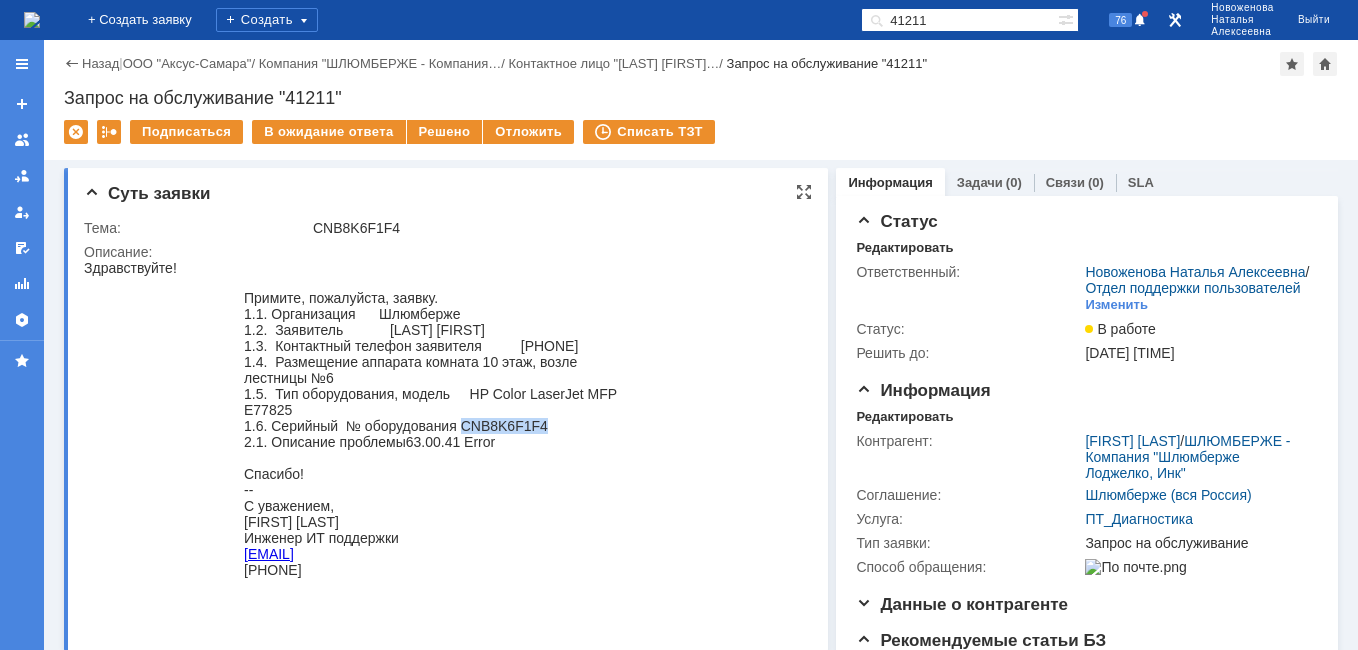 drag, startPoint x: 541, startPoint y: 439, endPoint x: 460, endPoint y: 438, distance: 81.00617 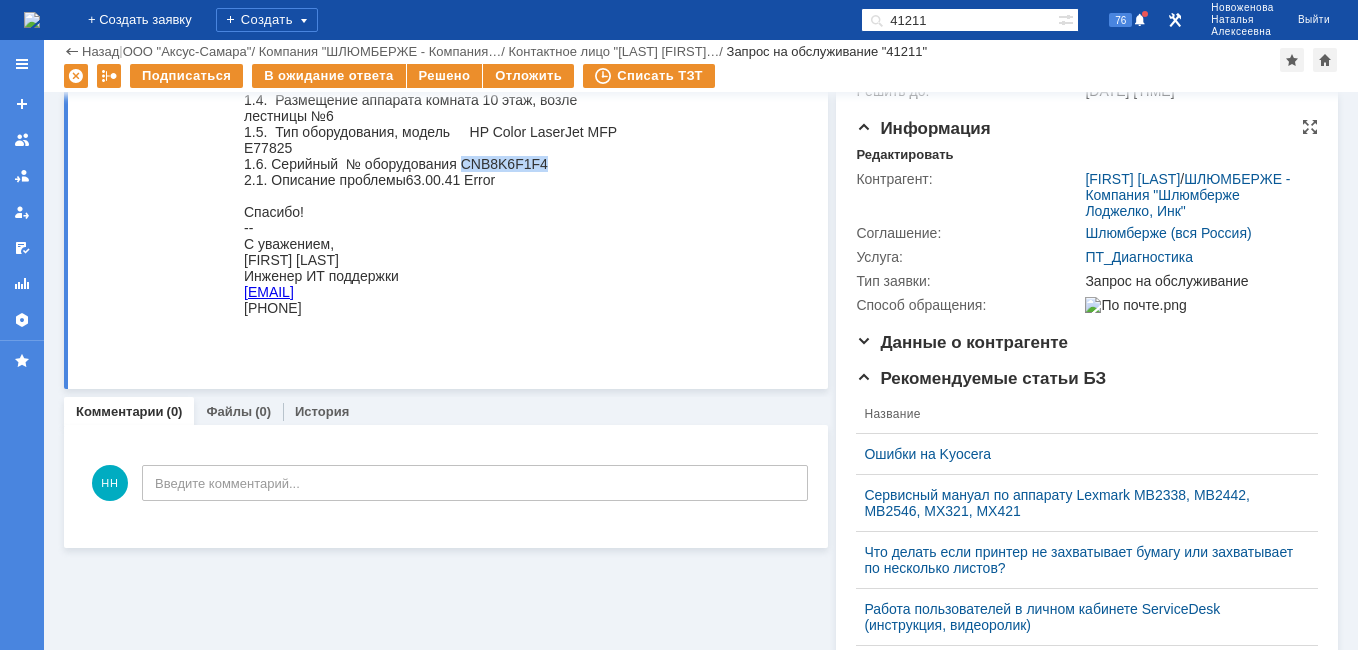 scroll, scrollTop: 0, scrollLeft: 0, axis: both 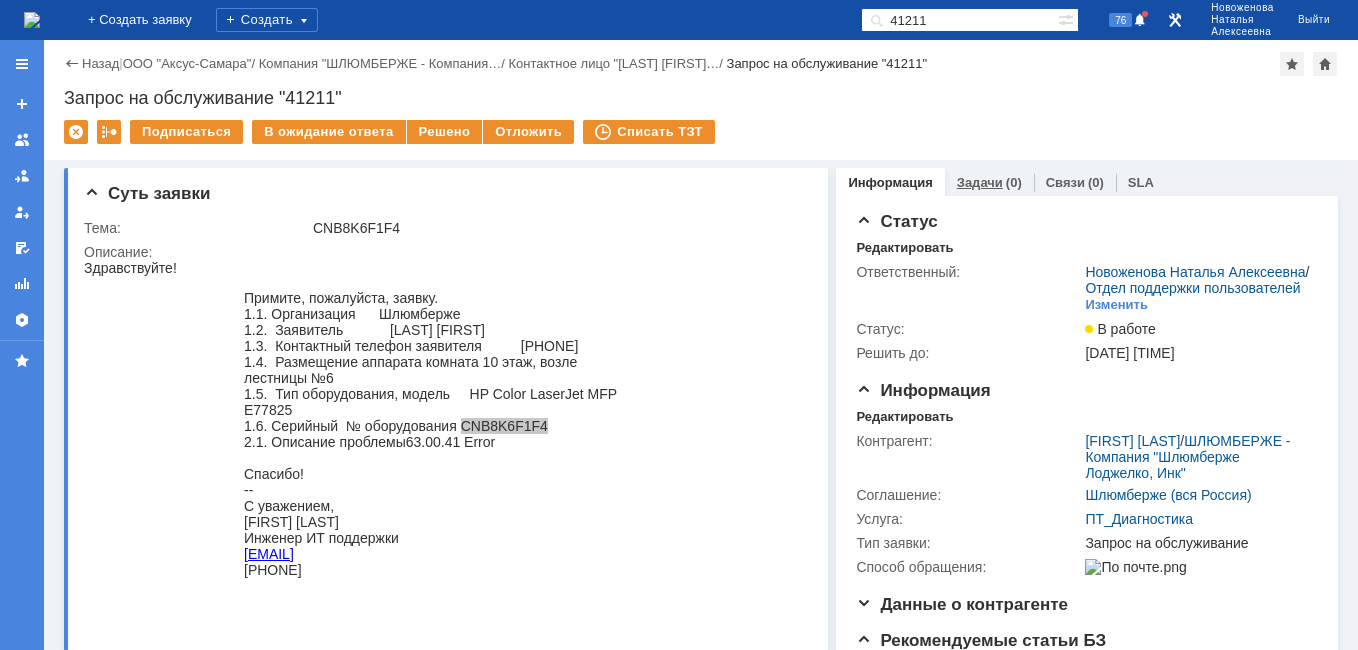 click on "Задачи" at bounding box center (980, 182) 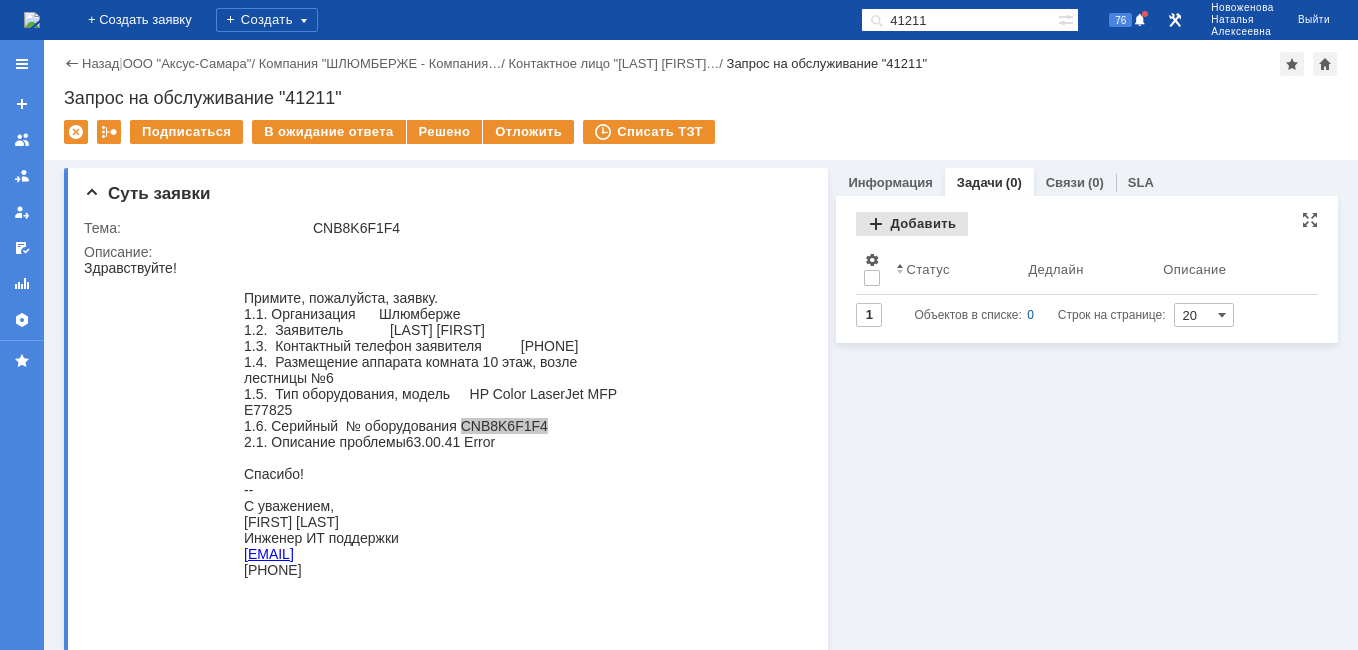 click on "Добавить" at bounding box center (912, 224) 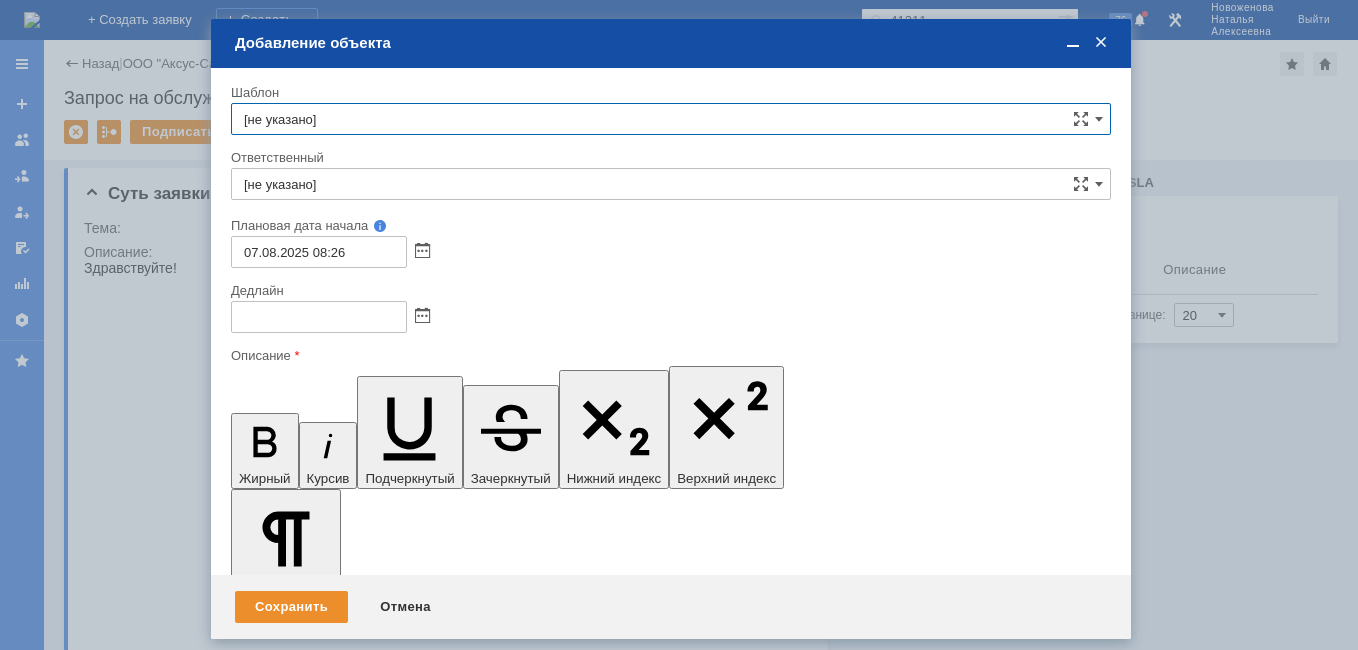 scroll, scrollTop: 0, scrollLeft: 0, axis: both 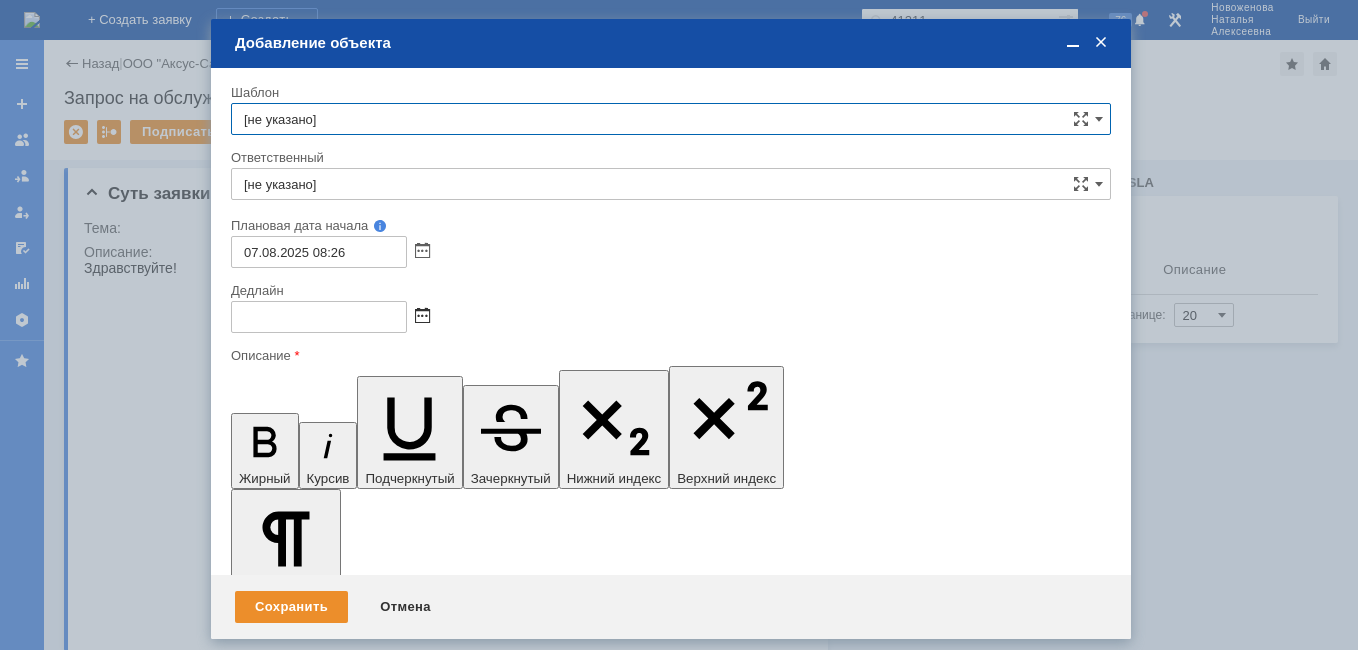click at bounding box center [422, 317] 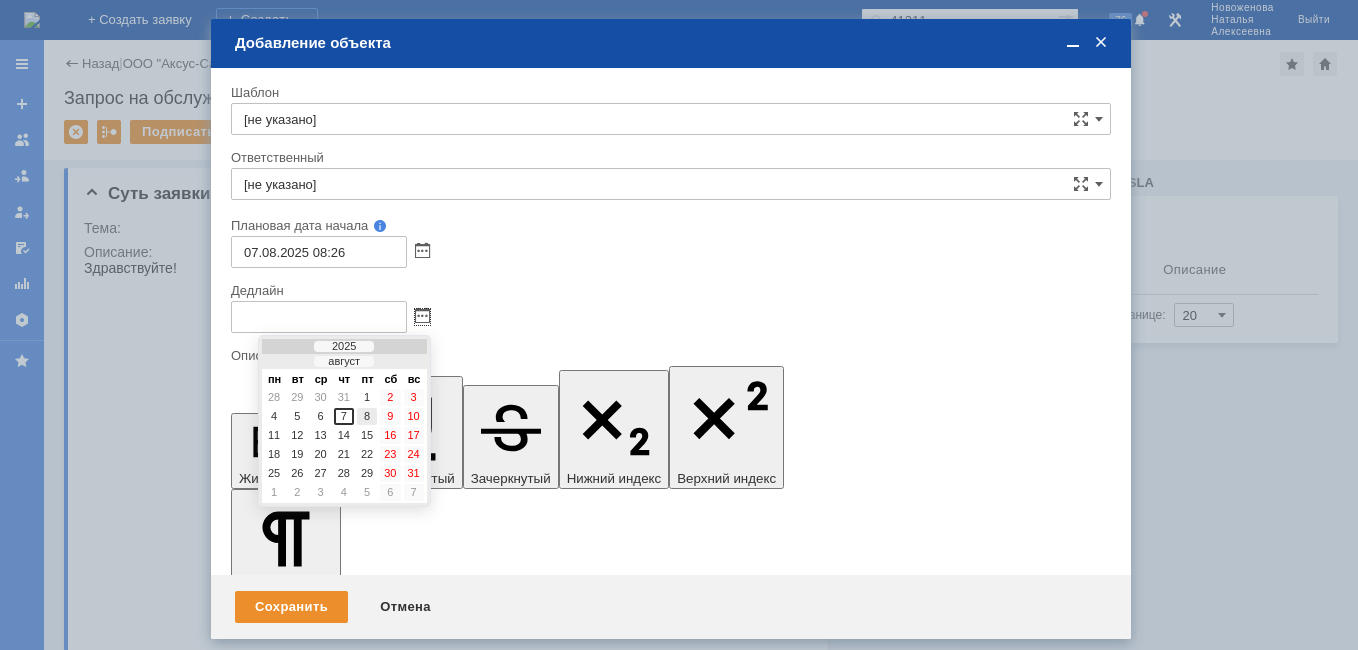 click on "8" at bounding box center [367, 416] 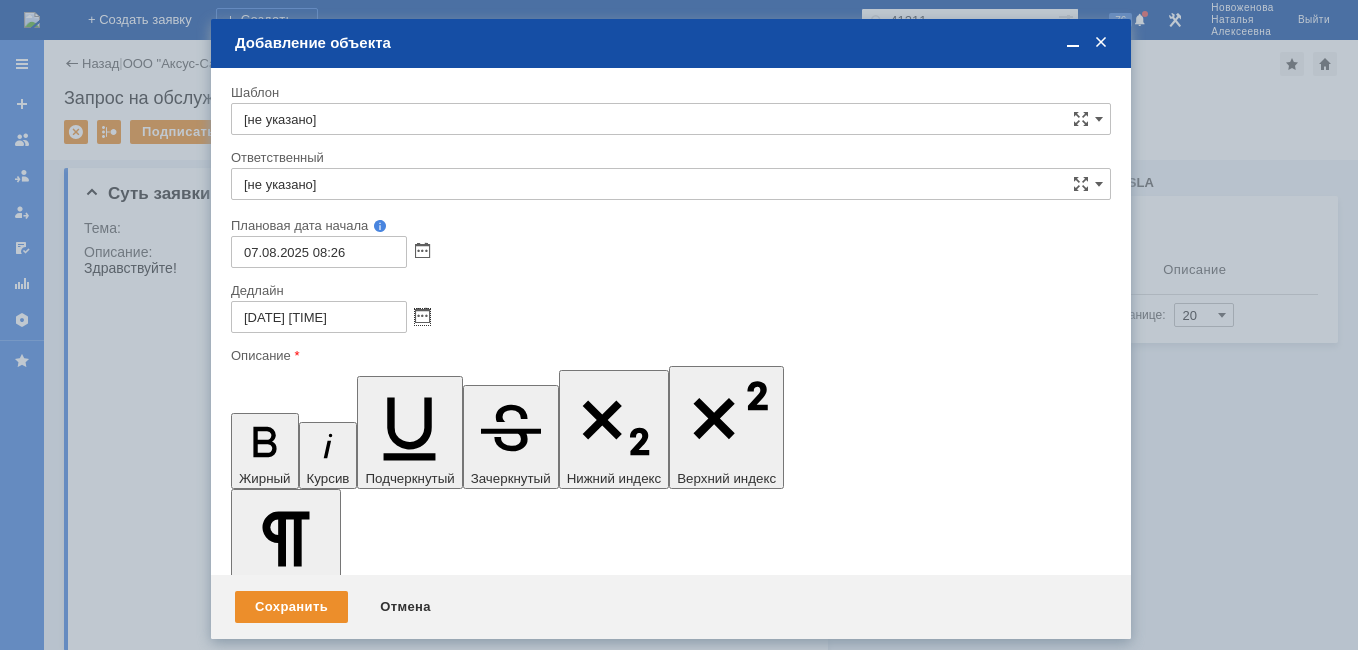 click on "[DATE] [TIME]" at bounding box center [319, 317] 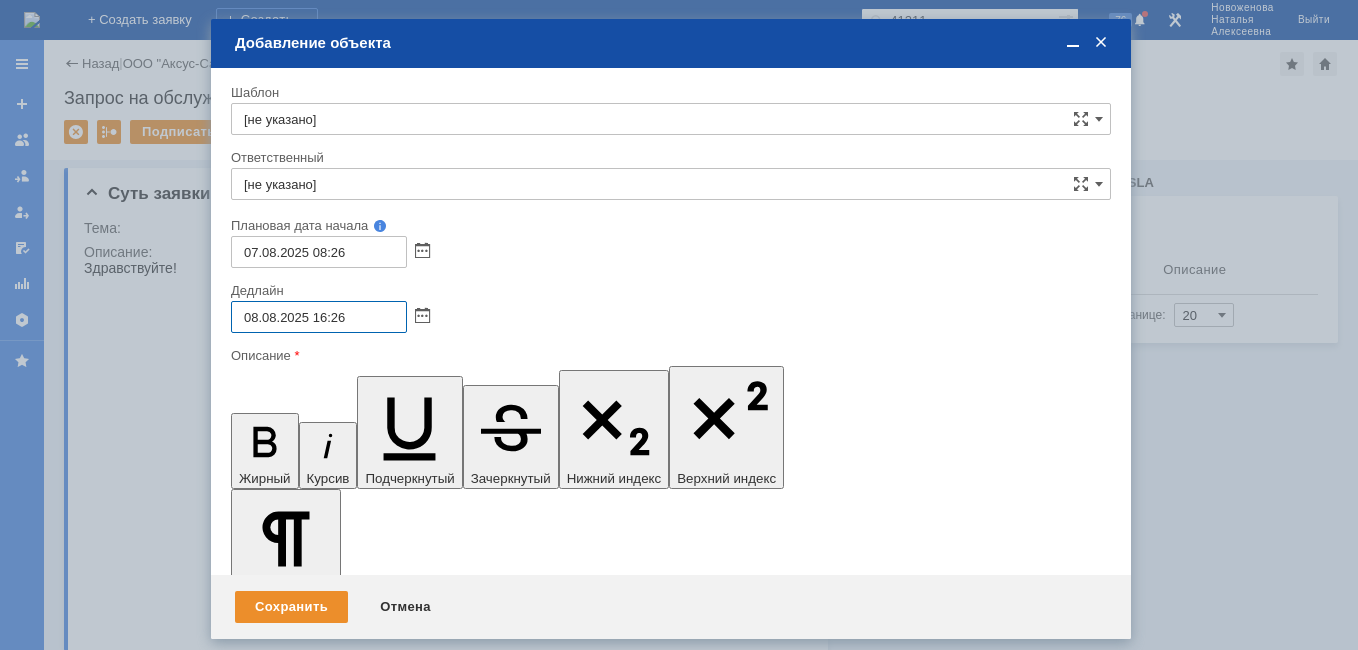 type on "08.08.2025 16:26" 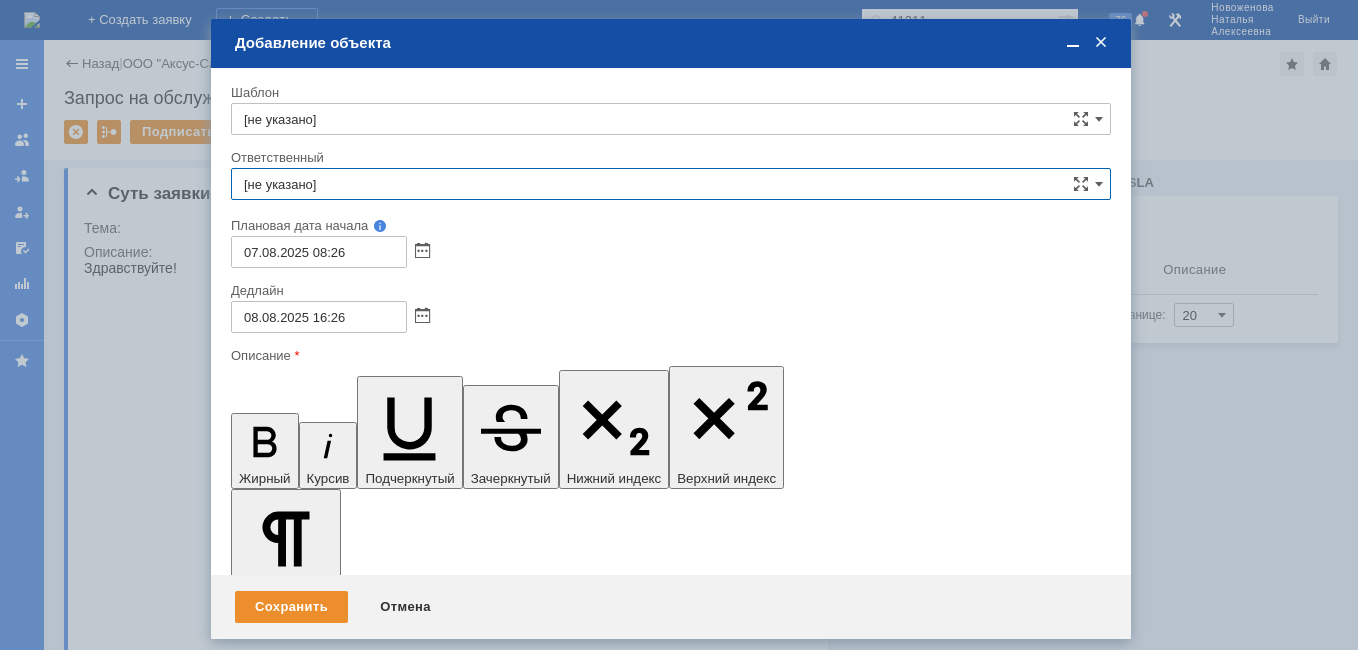 click on "[не указано]" at bounding box center [671, 184] 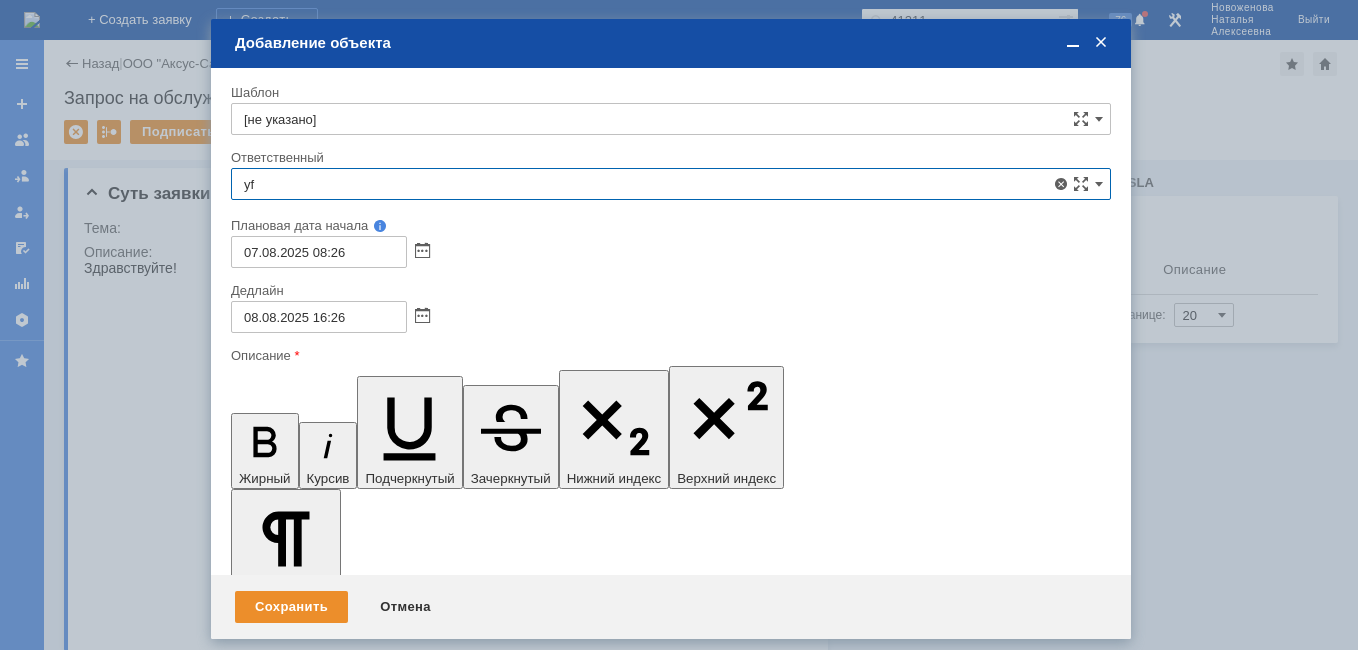type on "y" 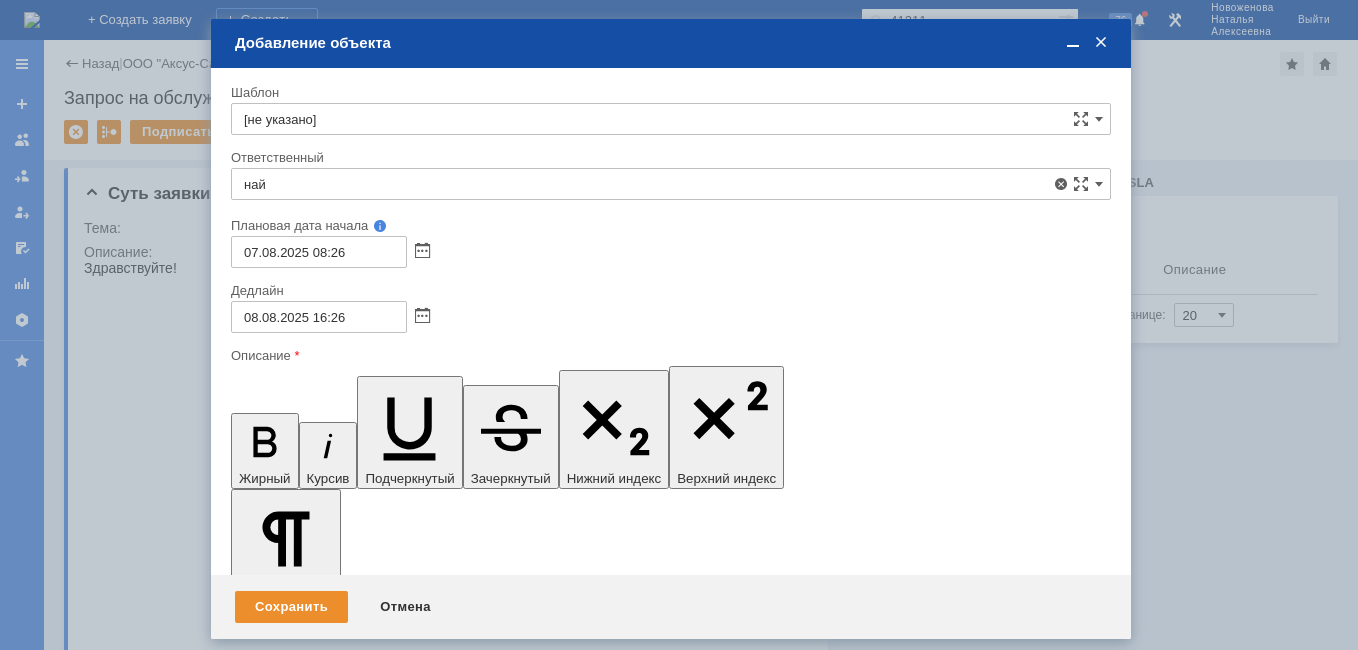 click on "Найденова Анастасия Дмитриевна" at bounding box center [671, 330] 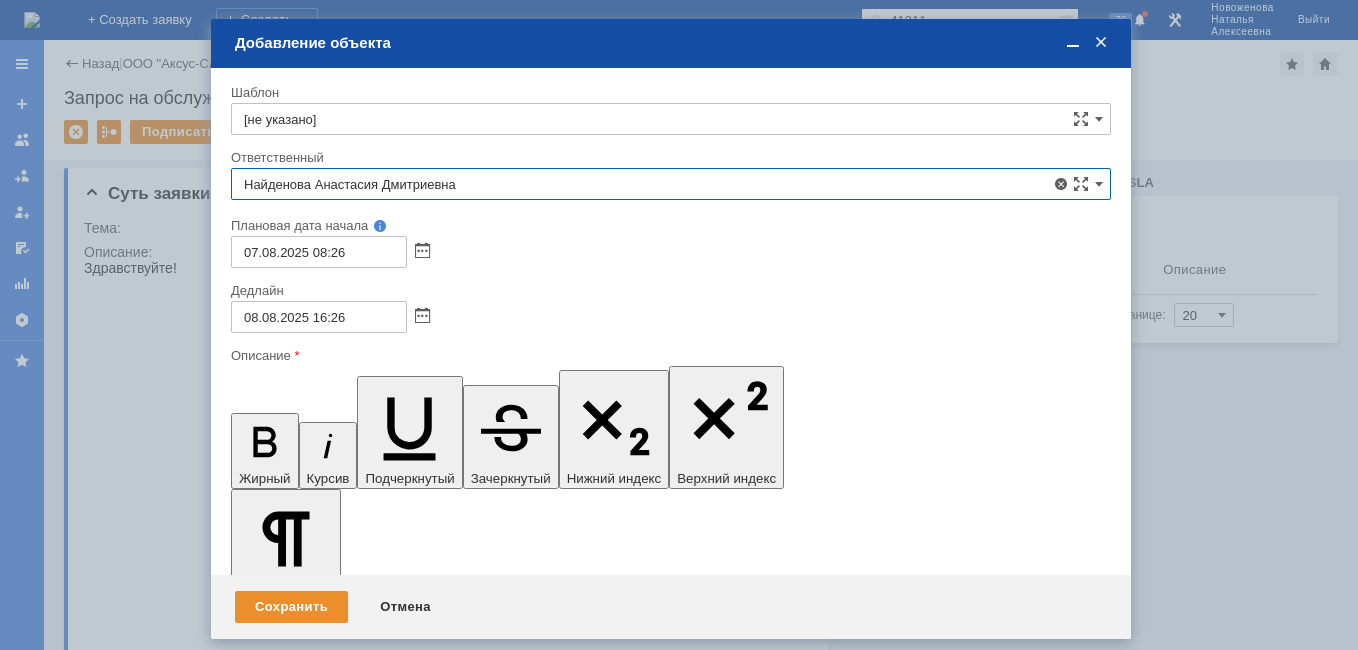 type on "Найденова Анастасия Дмитриевна" 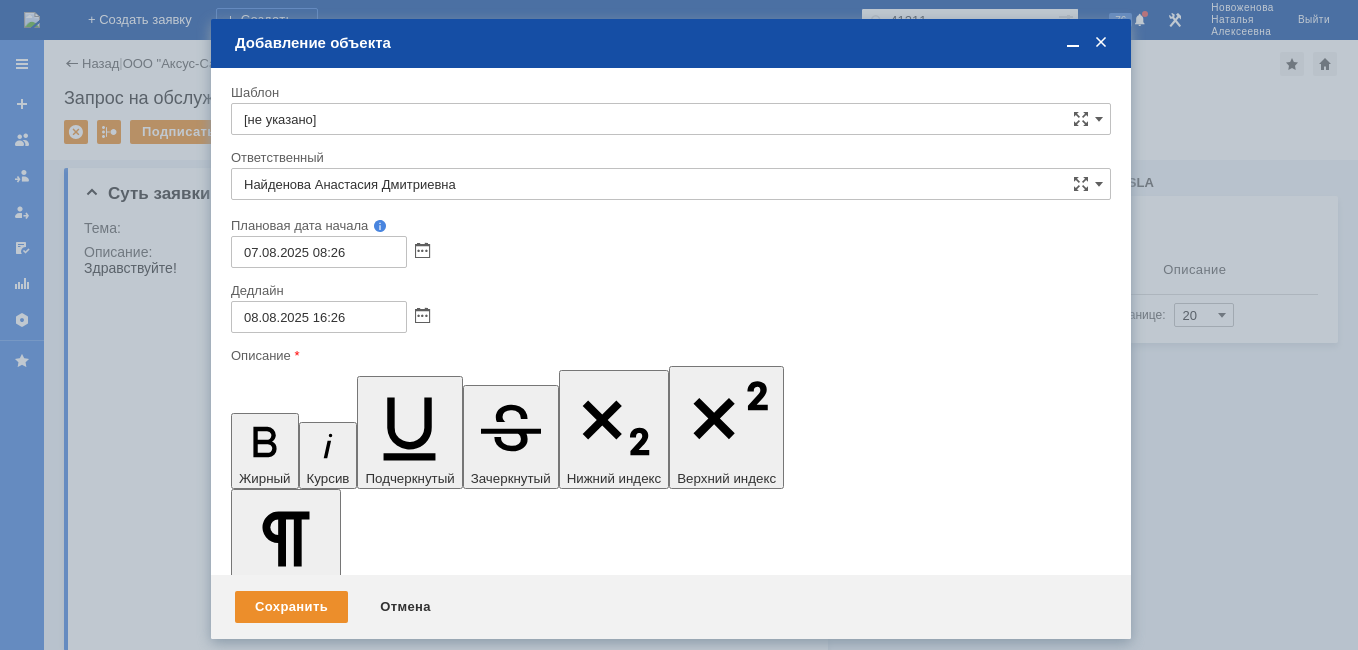 click at bounding box center (394, 5723) 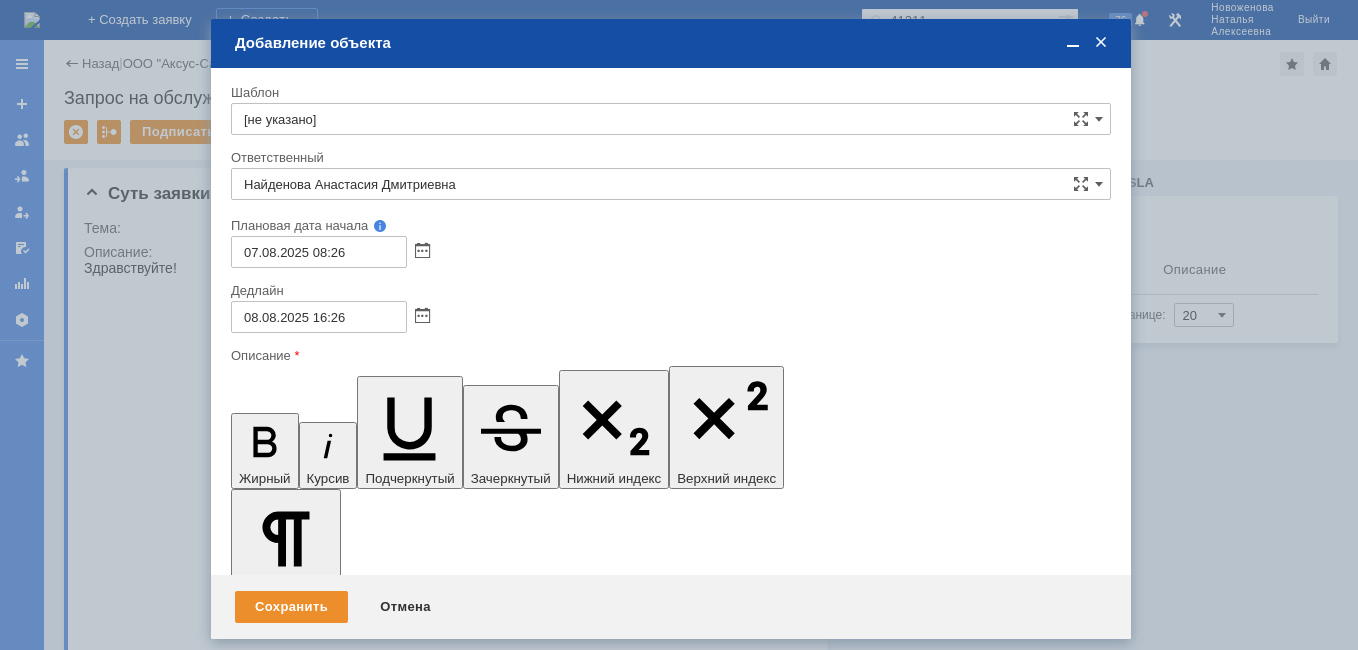 click on "Аппарат" at bounding box center [394, 5739] 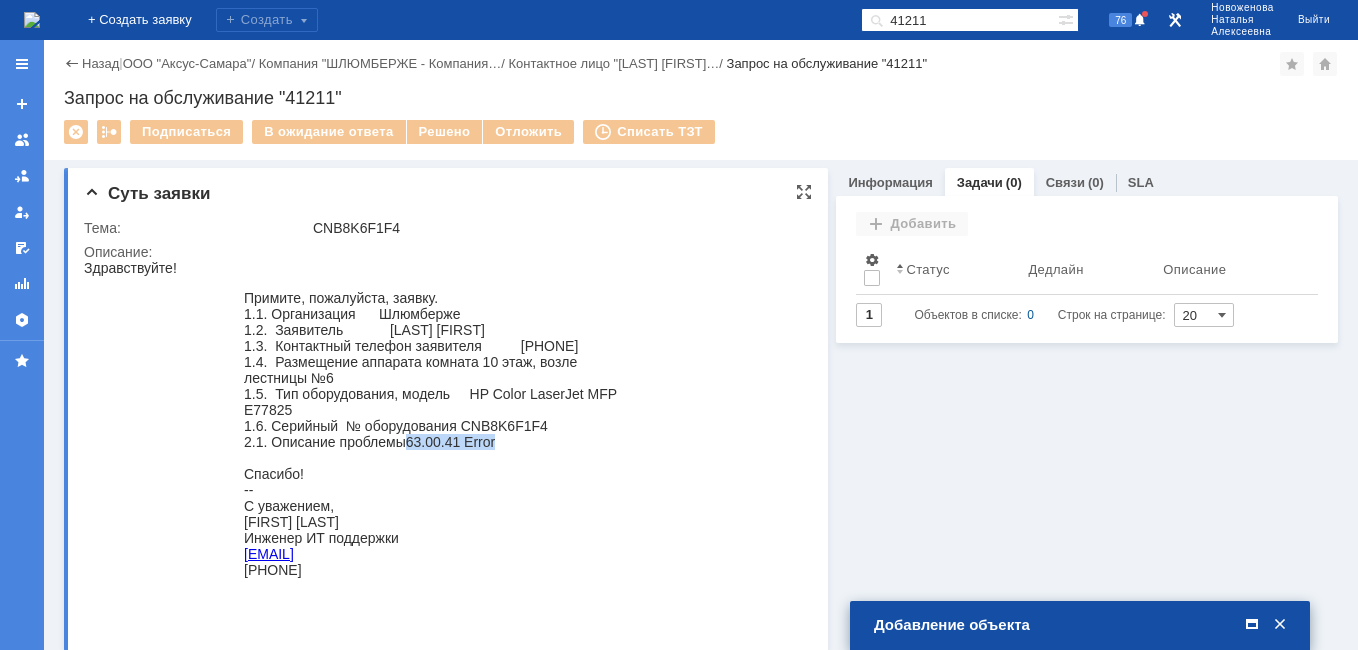 drag, startPoint x: 507, startPoint y: 447, endPoint x: 409, endPoint y: 445, distance: 98.02041 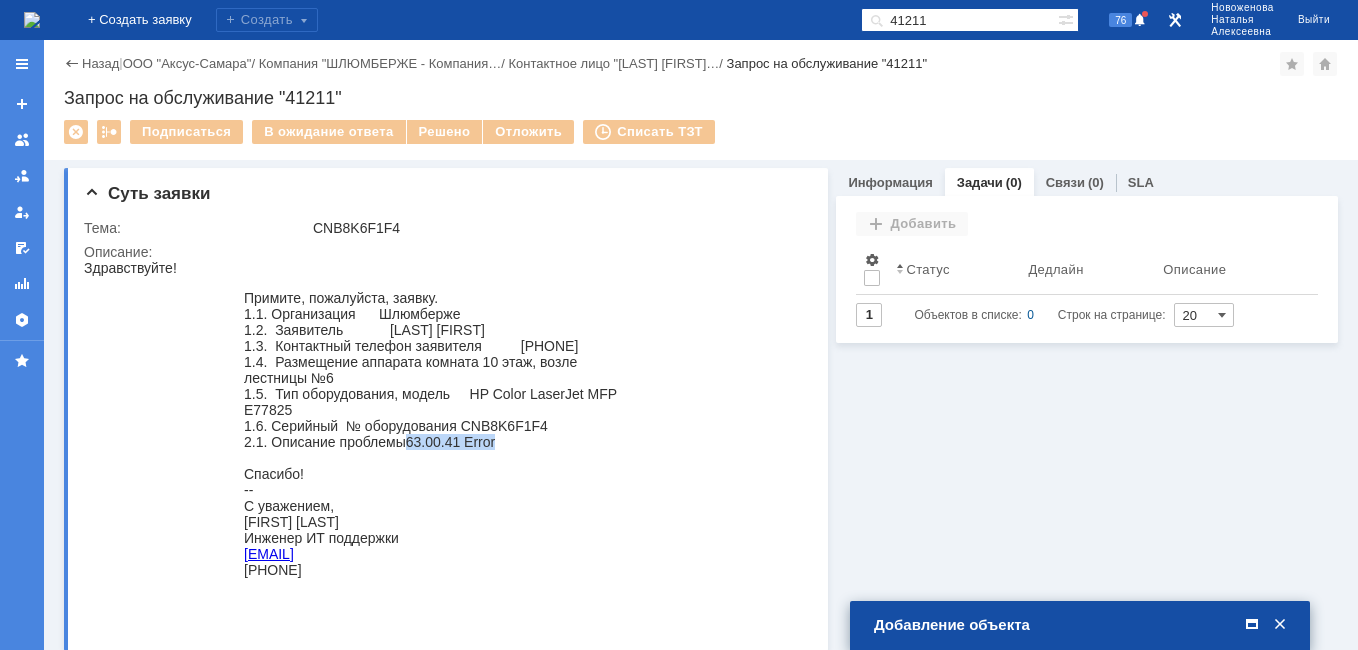 click at bounding box center (1252, 625) 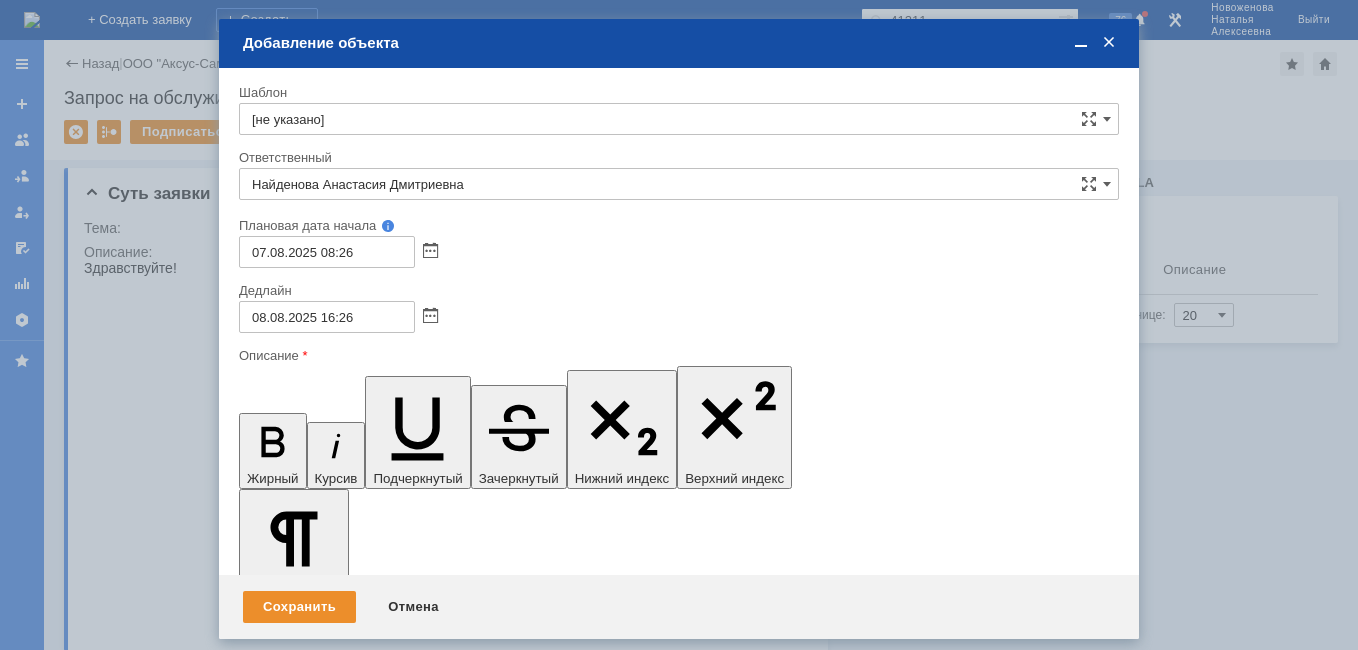 click on "БЦ Магелан Аппарат МФУ HP Color LaserJet Managed MFP E77825dn A3, сер. № CNB8K6F1F4, инв. № 000004, расположение: 10-й этаж OpenArea Описание проблемы:" at bounding box center [402, 5780] 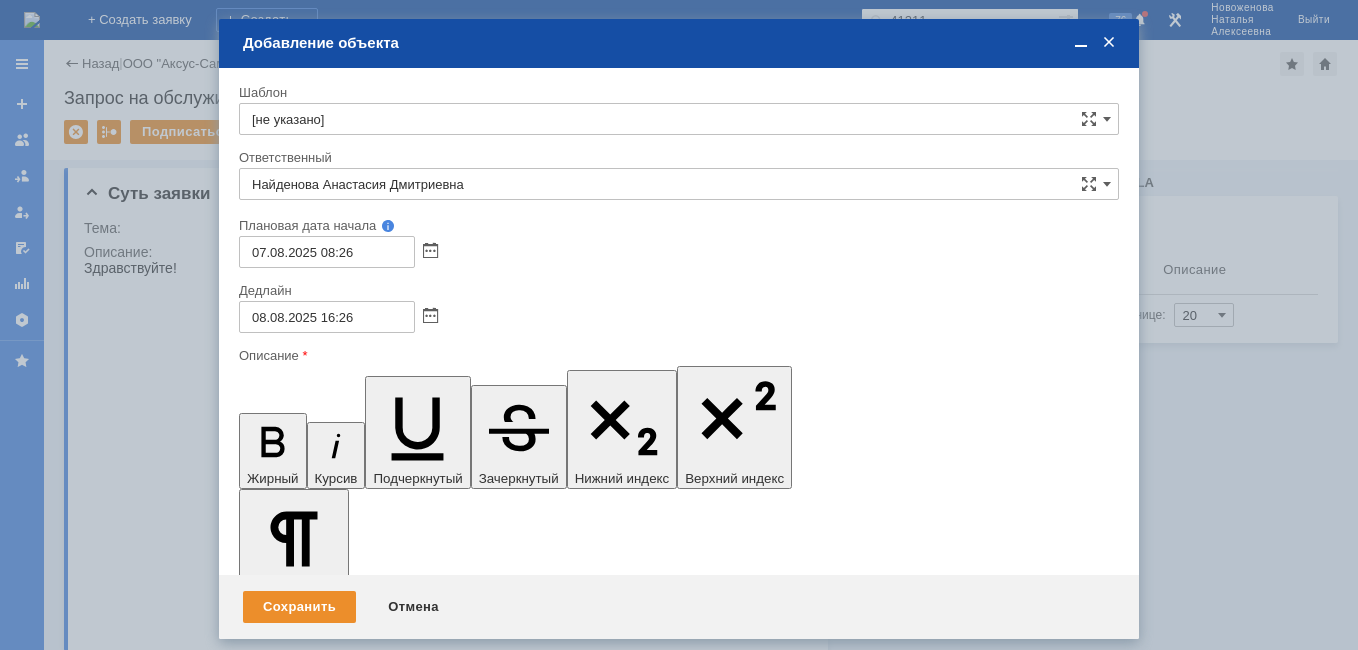 click 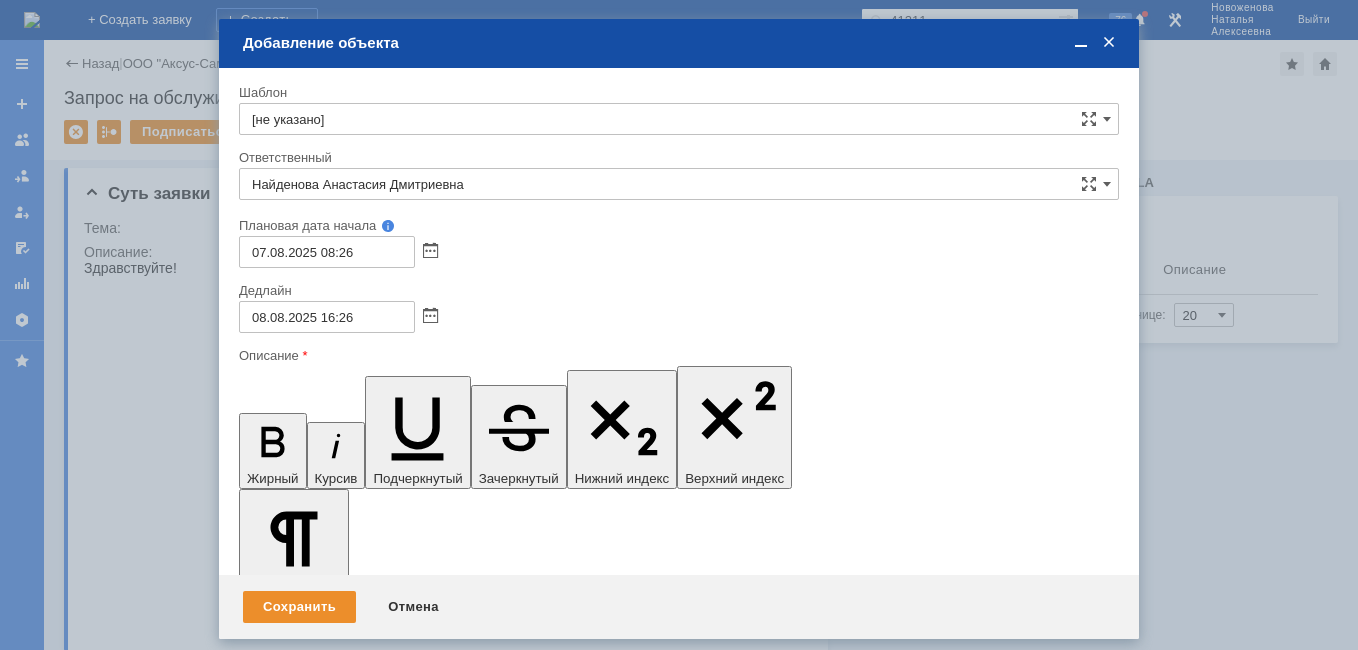 click at bounding box center (1081, 43) 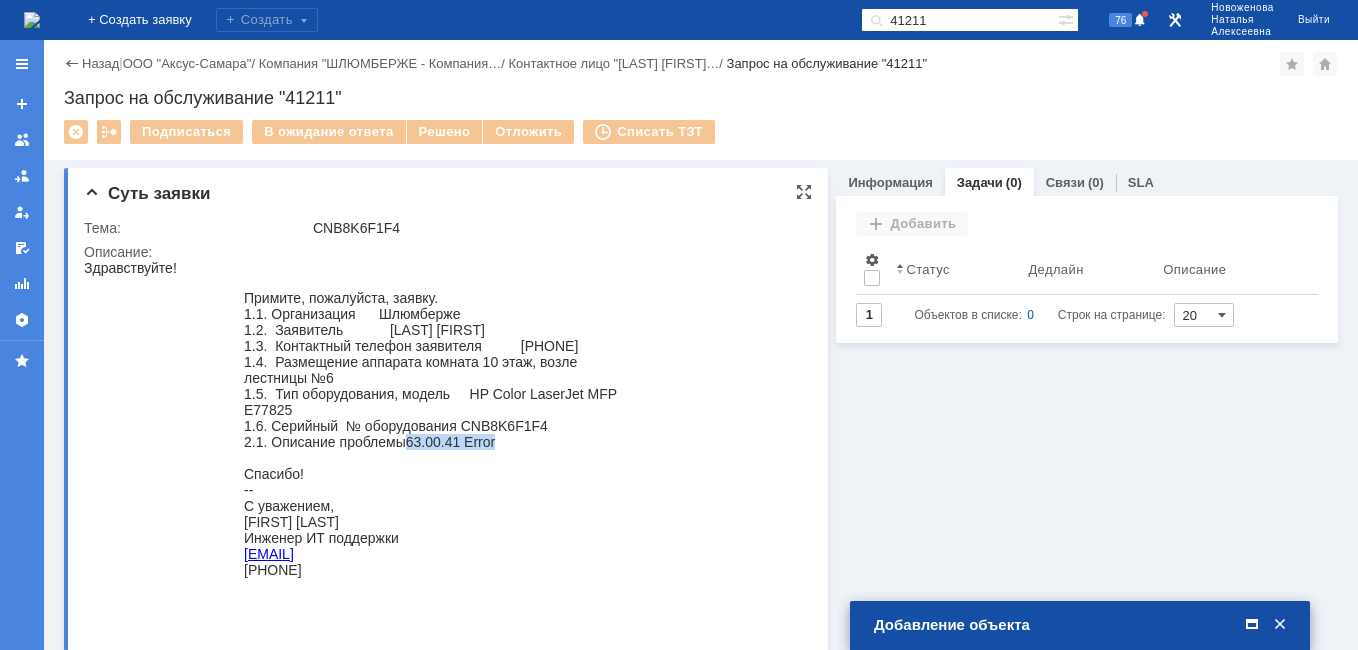 drag, startPoint x: 378, startPoint y: 587, endPoint x: 248, endPoint y: 539, distance: 138.57849 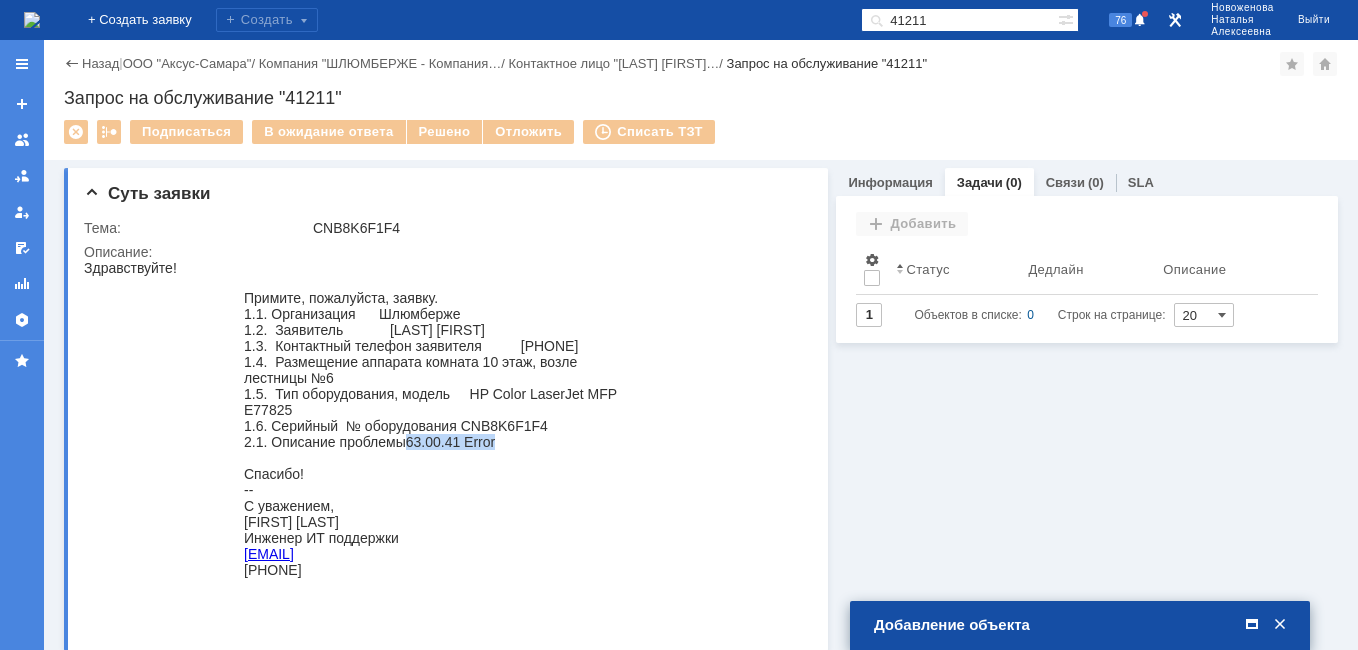 click at bounding box center [1252, 625] 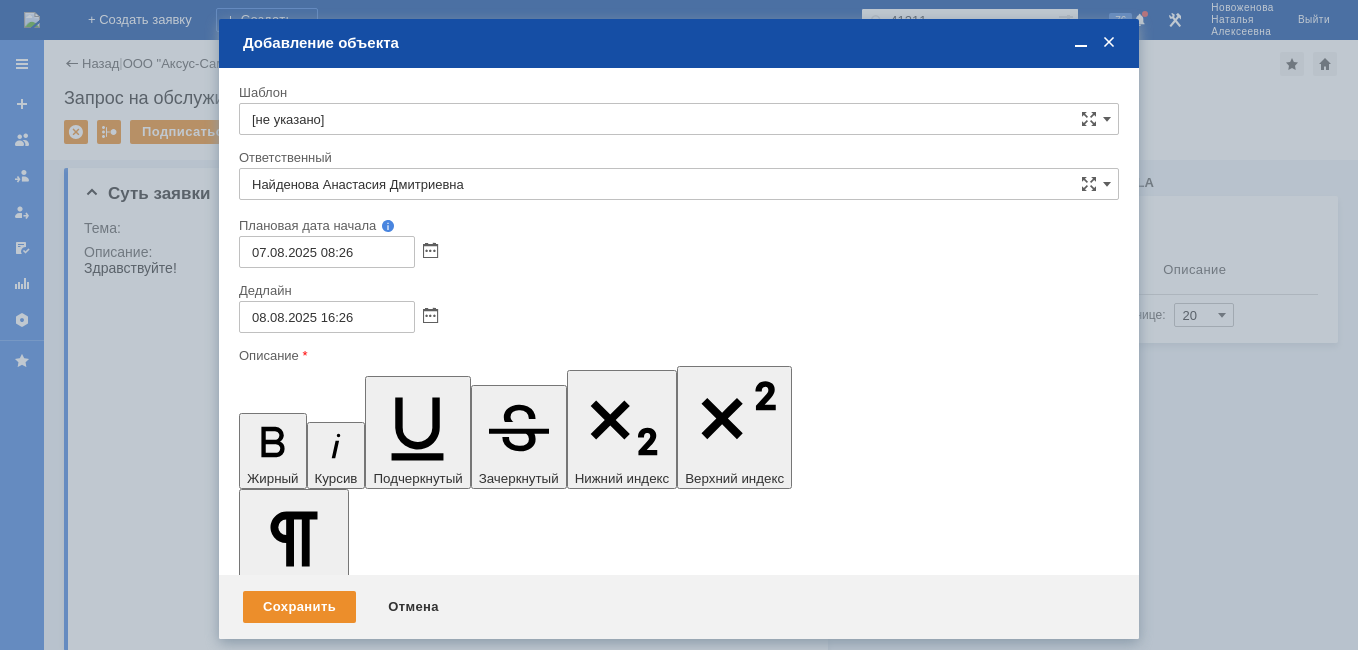 click on "БЦ Магелан Аппарат МФУ HP Color LaserJet Managed MFP E77825dn A3, сер. № CNB8K6F1F4, инв. № 000004, расположение: 10-й этаж OpenArea Описание проблемы: ошибка  63.00.41 Error" at bounding box center (402, 5780) 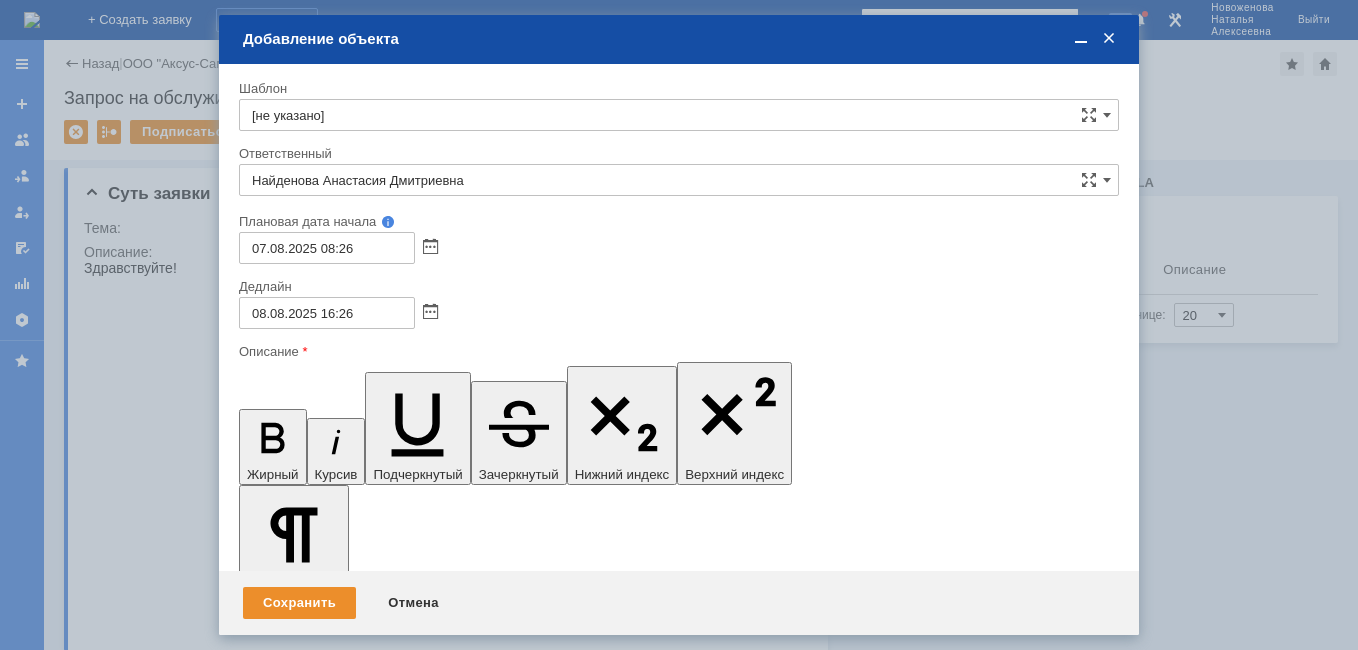 scroll, scrollTop: 178, scrollLeft: 6, axis: both 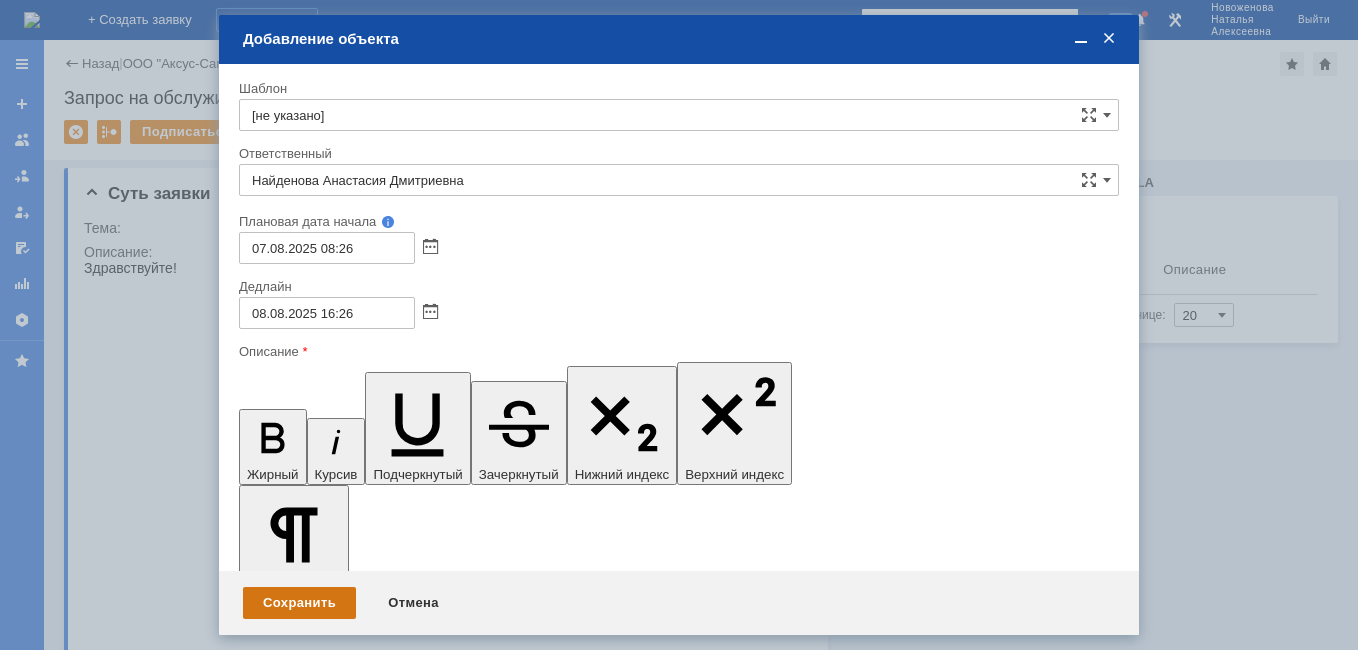 click on "Сохранить" at bounding box center [299, 603] 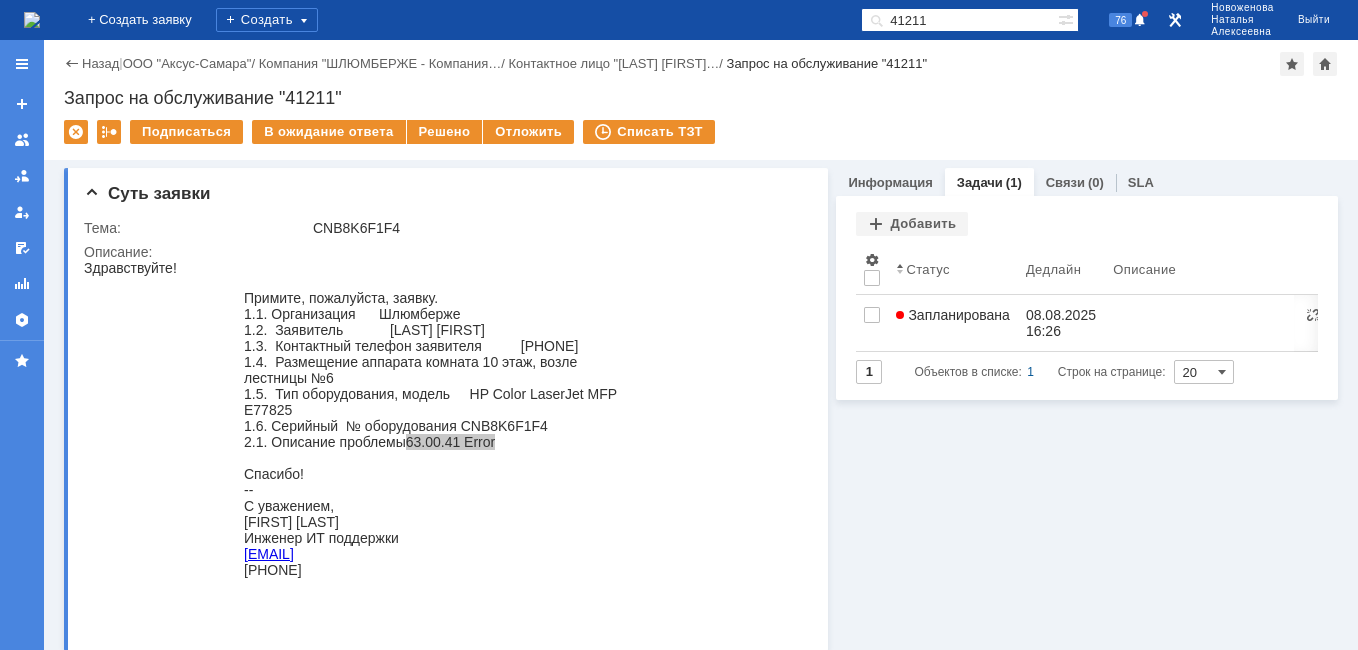 scroll, scrollTop: 0, scrollLeft: 0, axis: both 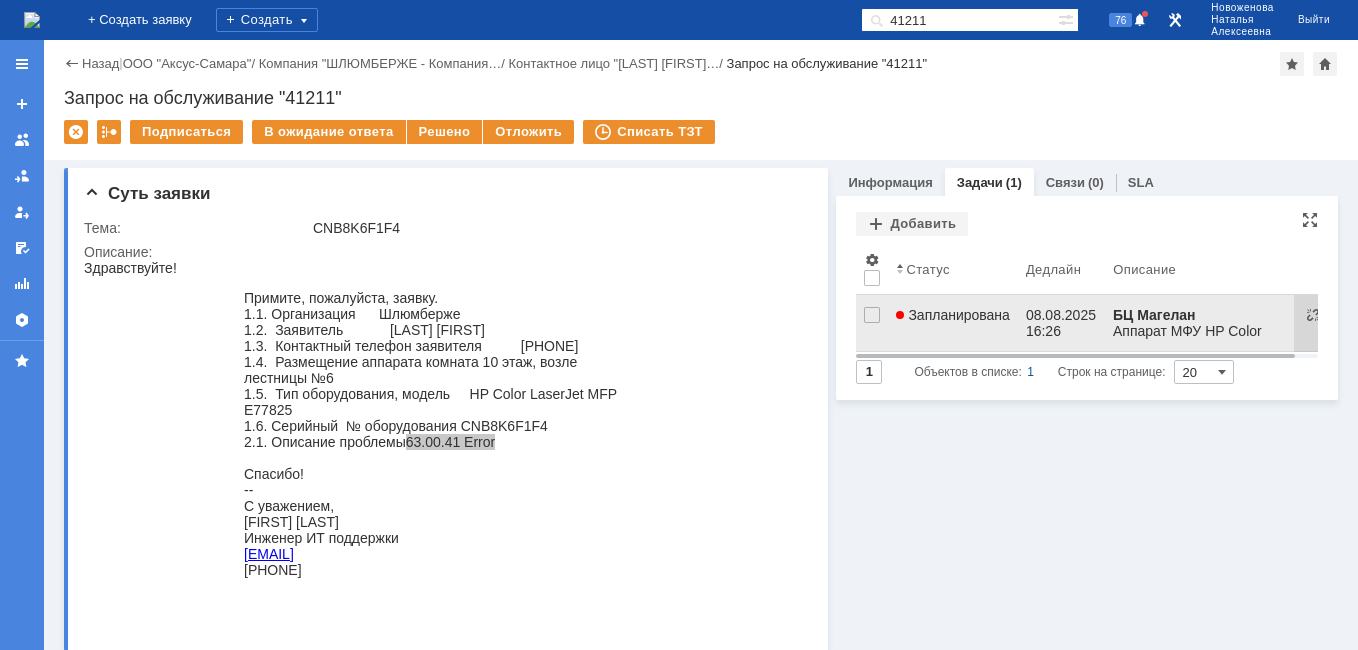 click on "Запланирована" at bounding box center (953, 315) 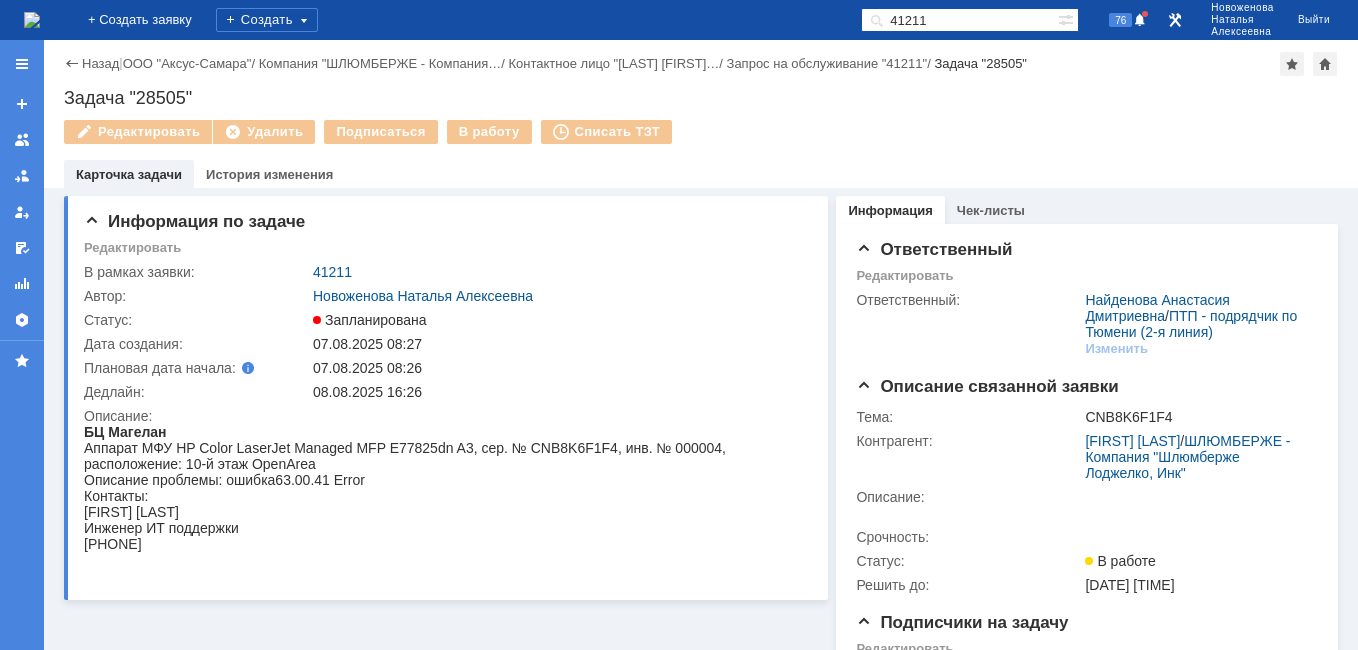 scroll, scrollTop: 0, scrollLeft: 0, axis: both 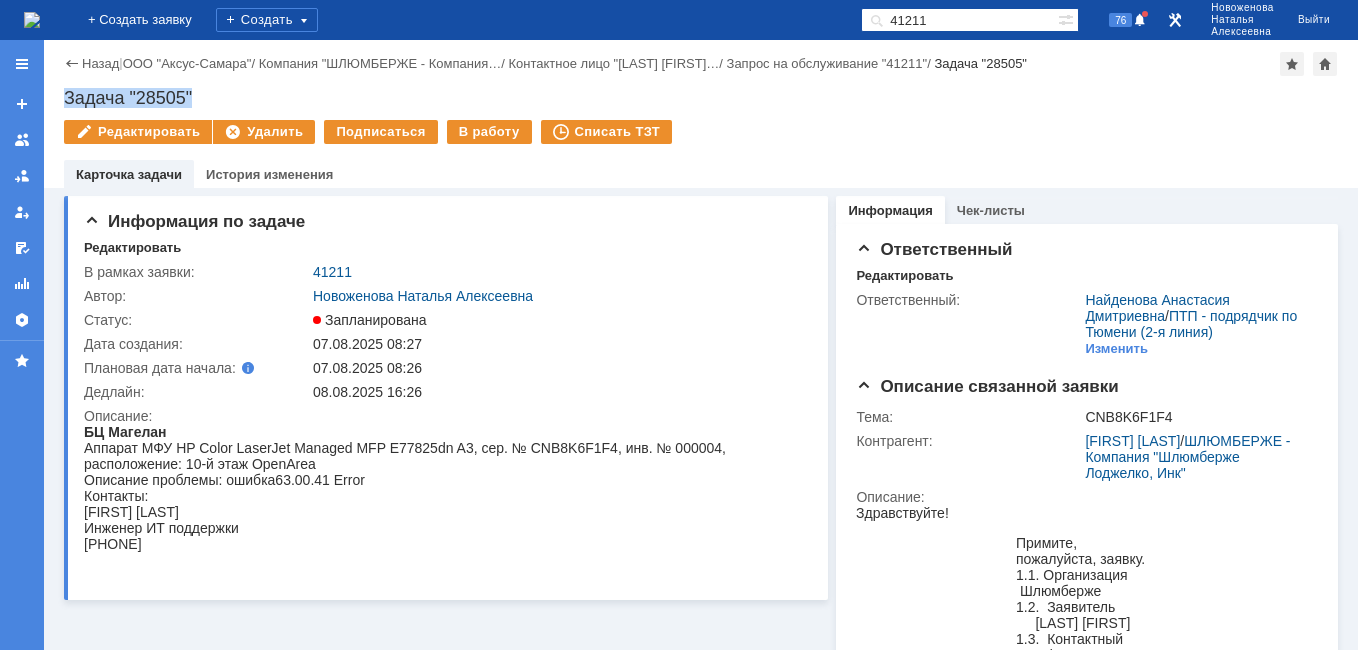 drag, startPoint x: 201, startPoint y: 91, endPoint x: 59, endPoint y: 95, distance: 142.05632 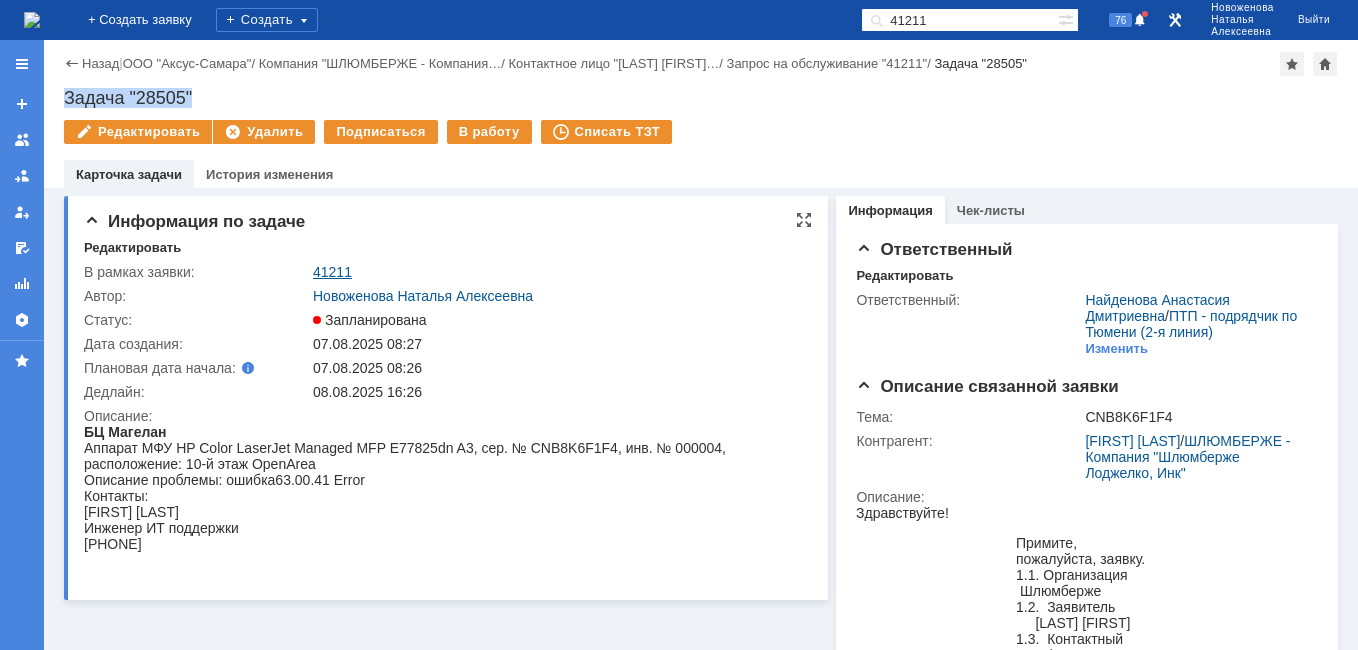 click on "41211" at bounding box center (332, 272) 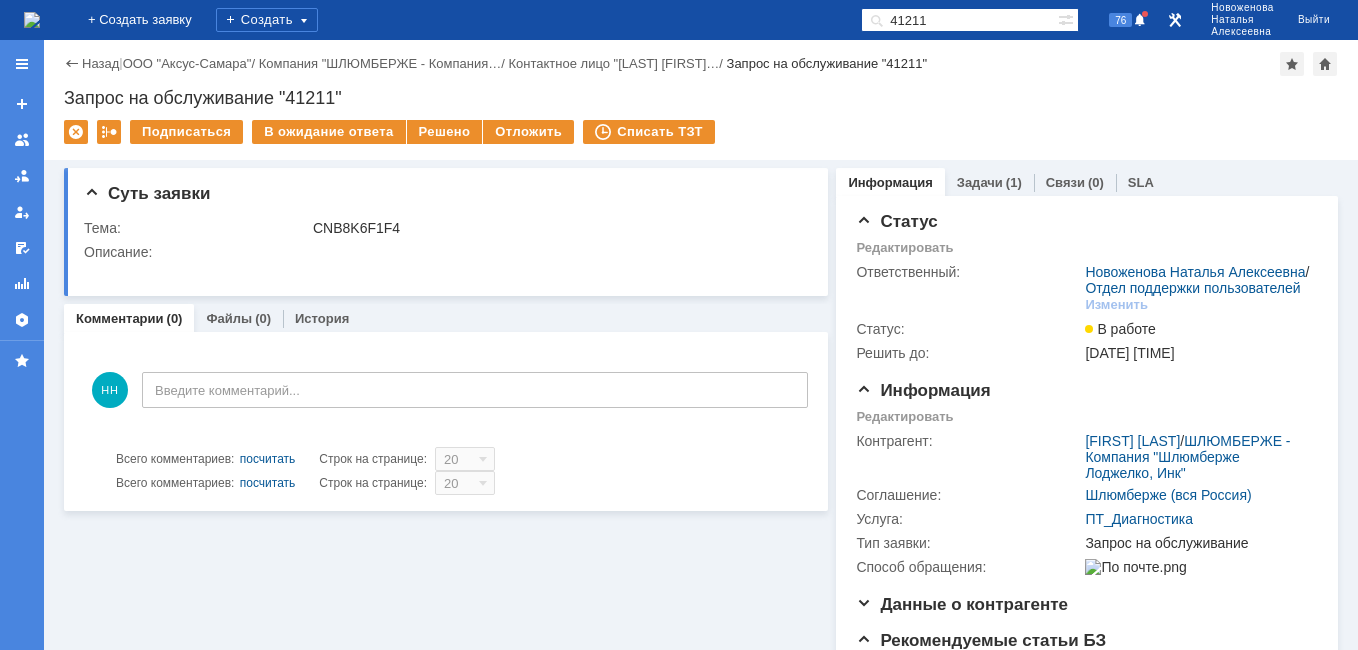 scroll, scrollTop: 0, scrollLeft: 0, axis: both 